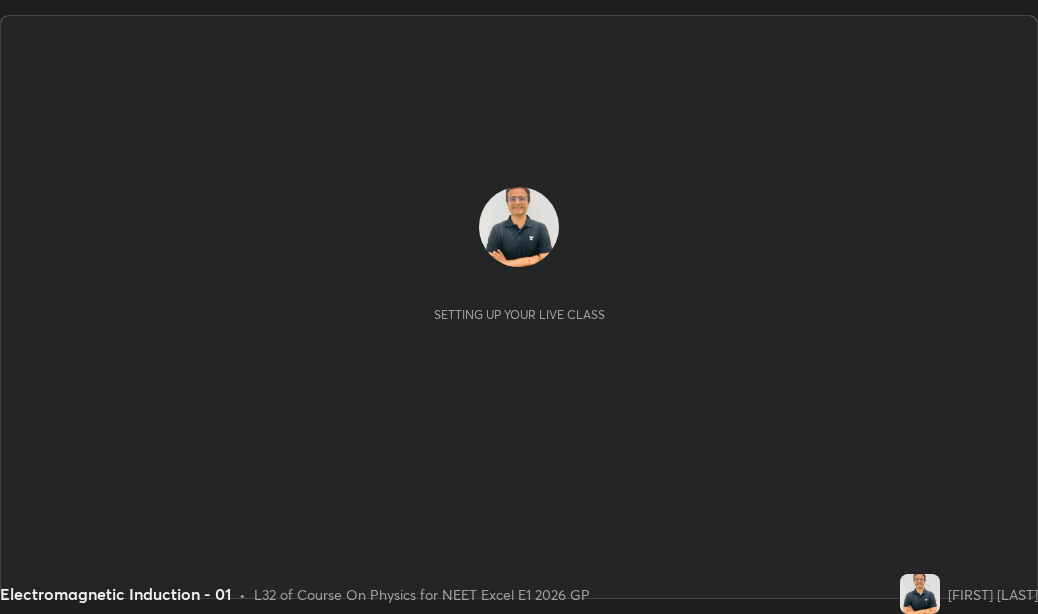 scroll, scrollTop: 0, scrollLeft: 0, axis: both 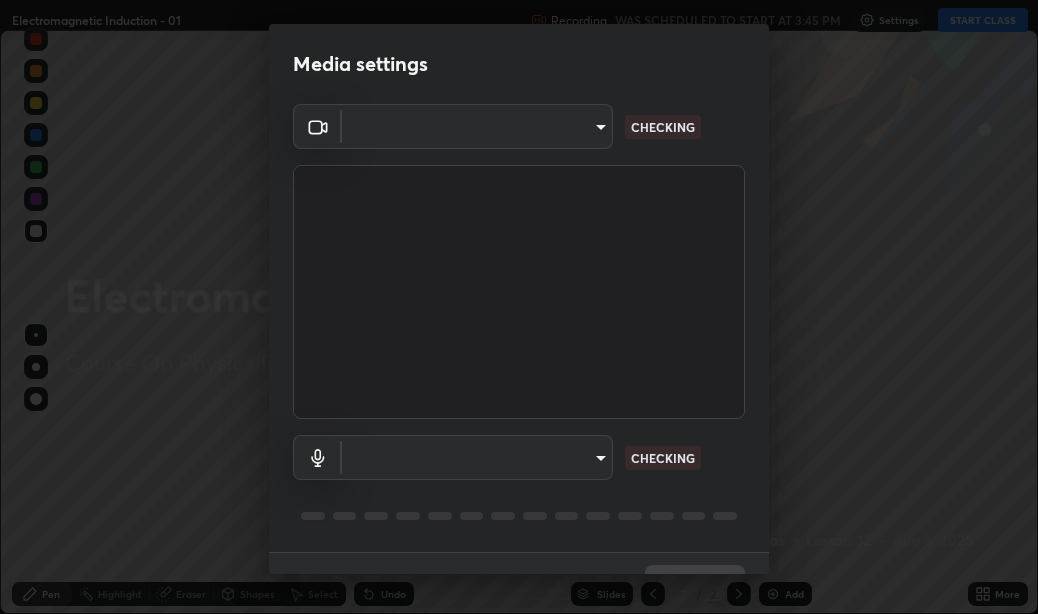 click on "Media settings ​ CHECKING ​ CHECKING 1 / 5 Next" at bounding box center [519, 307] 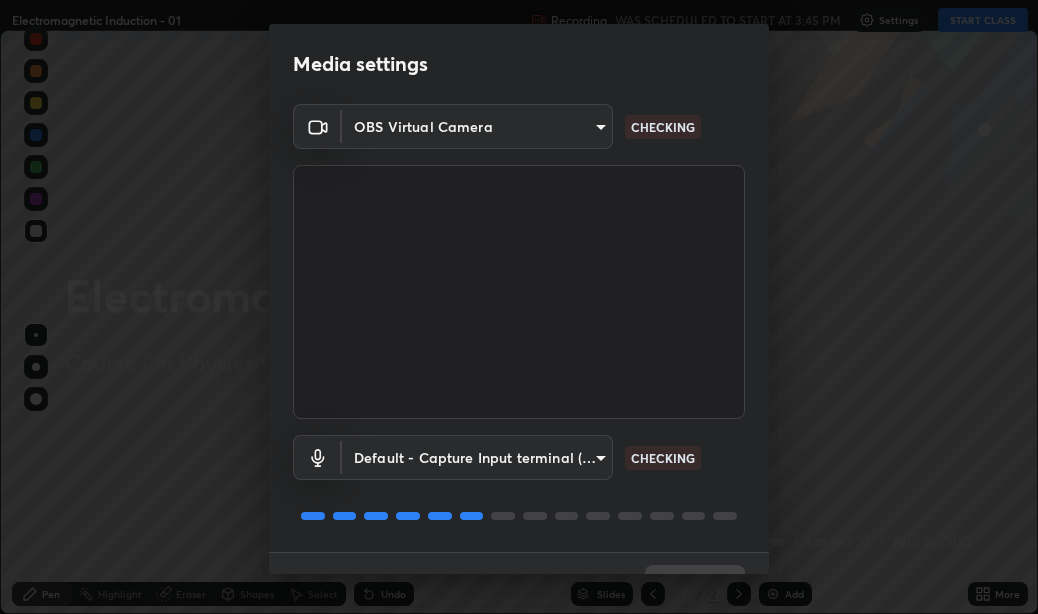scroll, scrollTop: 42, scrollLeft: 0, axis: vertical 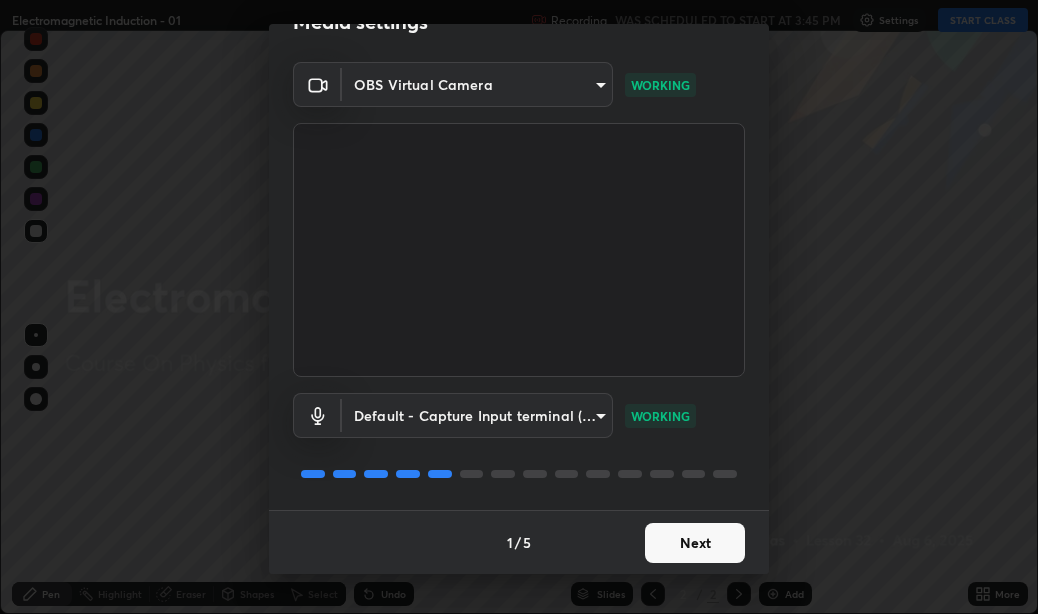 click on "Erase all Electromagnetic Induction - 01 Recording WAS SCHEDULED TO START AT  3:45 PM Settings START CLASS Setting up your live class Electromagnetic Induction - 01 • L32 of Course On Physics for NEET Excel E1 2026 GP [FIRST] [LAST] Pen Highlight Eraser Shapes Select Undo Slides 2 / 2 Add More No doubts shared Encourage your learners to ask a doubt for better clarity Report an issue Reason for reporting Buffering Chat not working Audio - Video sync issue Educator video quality low ​ Attach an image Report Media settings OBS Virtual Camera [HASH] WORKING Default - Capture Input terminal (Digital Array MIC) default WORKING 1 / 5 Next" at bounding box center (519, 307) 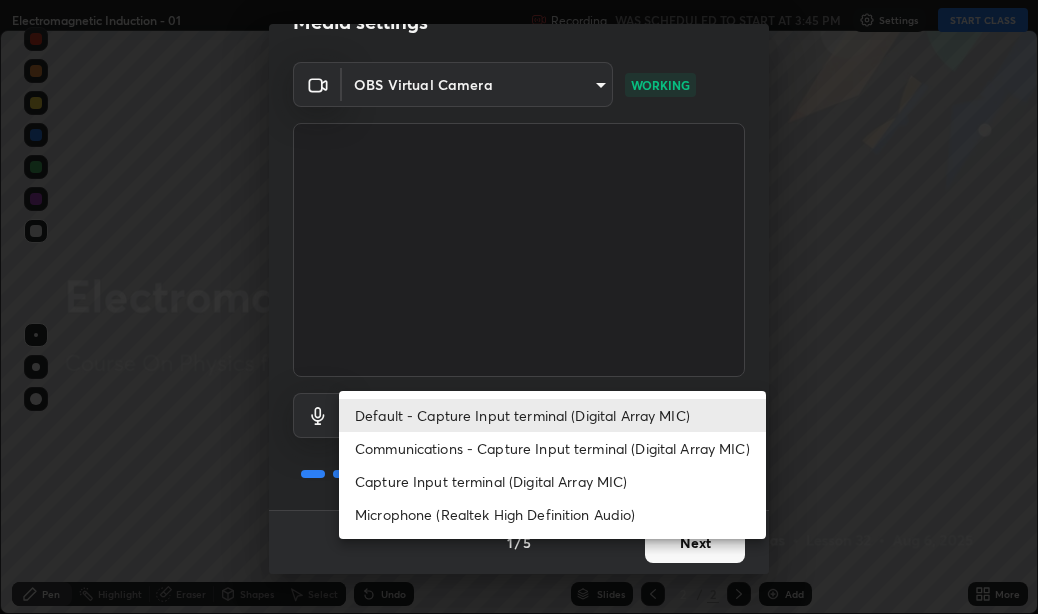 click on "Default - Capture Input terminal (Digital Array MIC)" at bounding box center (552, 415) 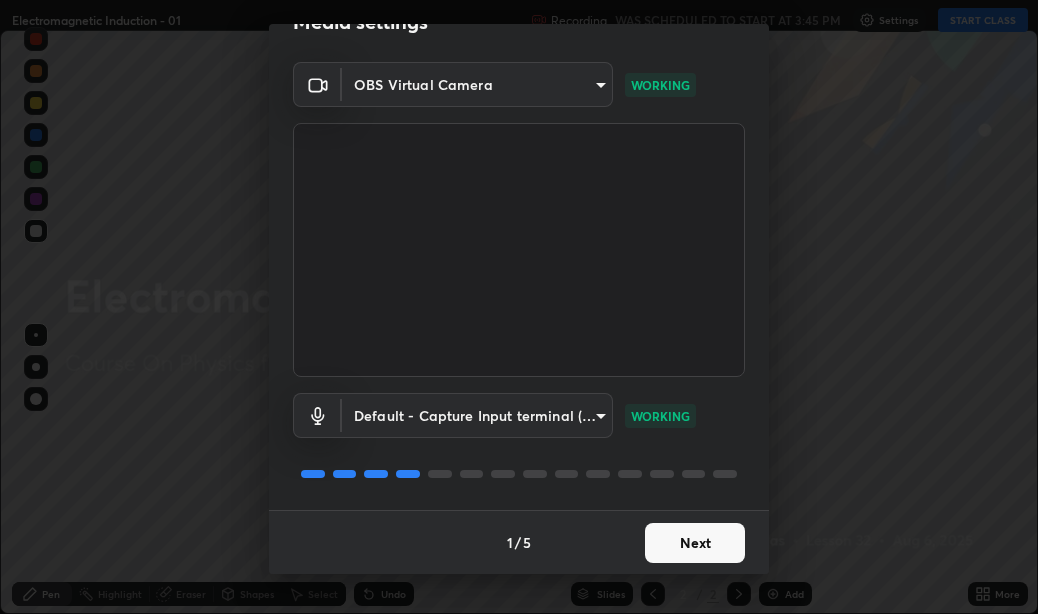 click on "Erase all Electromagnetic Induction - 01 Recording WAS SCHEDULED TO START AT  3:45 PM Settings START CLASS Setting up your live class Electromagnetic Induction - 01 • L32 of Course On Physics for NEET Excel E1 2026 GP [FIRST] [LAST] Pen Highlight Eraser Shapes Select Undo Slides 2 / 2 Add More No doubts shared Encourage your learners to ask a doubt for better clarity Report an issue Reason for reporting Buffering Chat not working Audio - Video sync issue Educator video quality low ​ Attach an image Report Media settings OBS Virtual Camera [HASH] WORKING Default - Capture Input terminal (Digital Array MIC) default WORKING 1 / 5 Next" at bounding box center [519, 307] 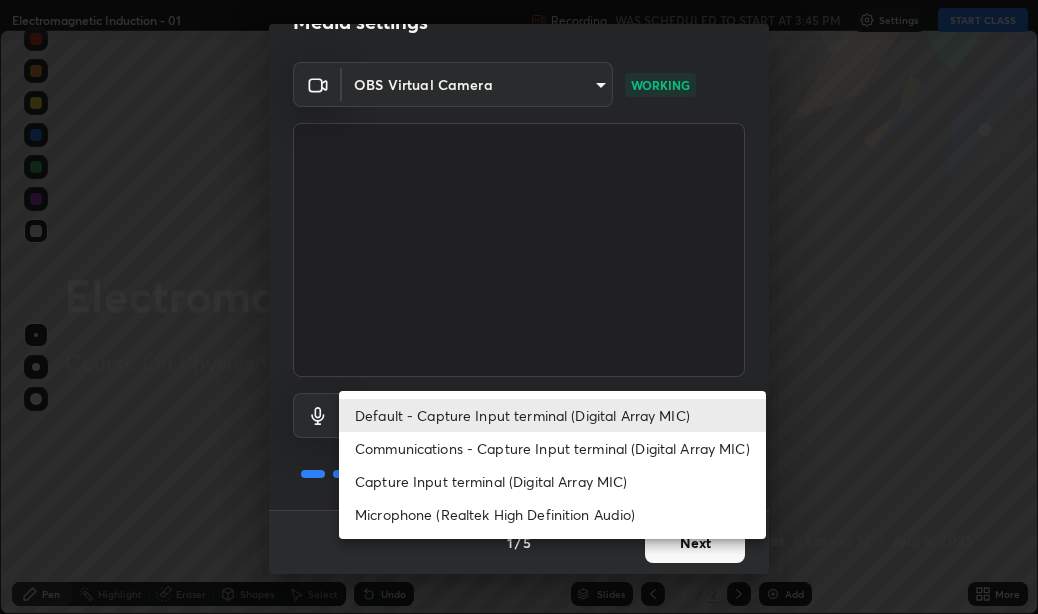 click on "Communications - Capture Input terminal (Digital Array MIC)" at bounding box center [552, 448] 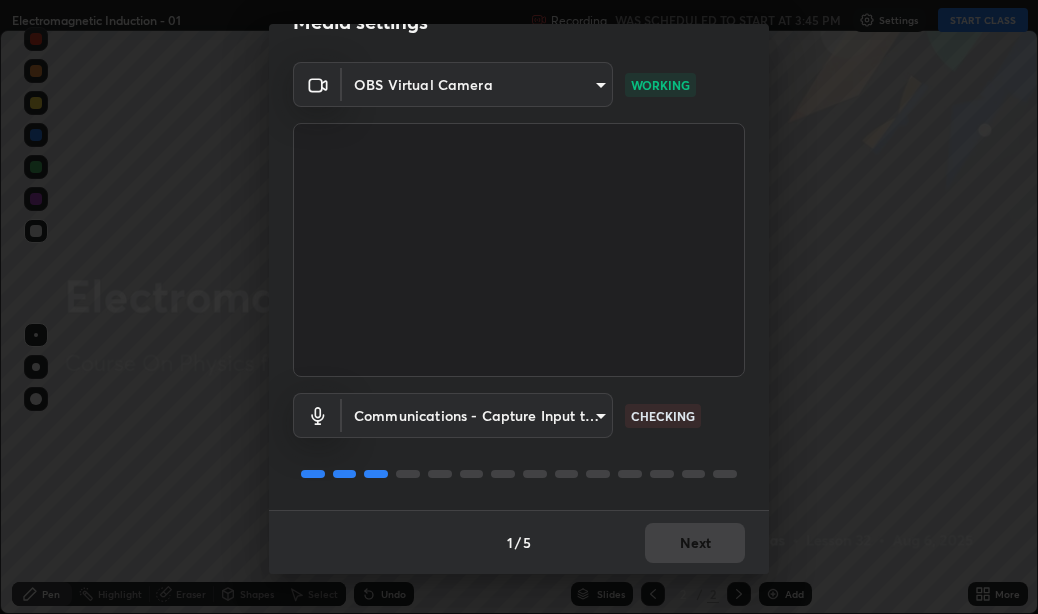 click on "Erase all Electromagnetic Induction - 01 Recording WAS SCHEDULED TO START AT  3:45 PM Settings START CLASS Setting up your live class Electromagnetic Induction - 01 • L32 of Course On Physics for NEET Excel E1 2026 GP [FIRST] [LAST] Pen Highlight Eraser Shapes Select Undo Slides 2 / 2 Add More No doubts shared Encourage your learners to ask a doubt for better clarity Report an issue Reason for reporting Buffering Chat not working Audio - Video sync issue Educator video quality low ​ Attach an image Report Media settings OBS Virtual Camera [HASH] WORKING Communications - Capture Input terminal (Digital Array MIC) communications CHECKING 1 / 5 Next" at bounding box center [519, 307] 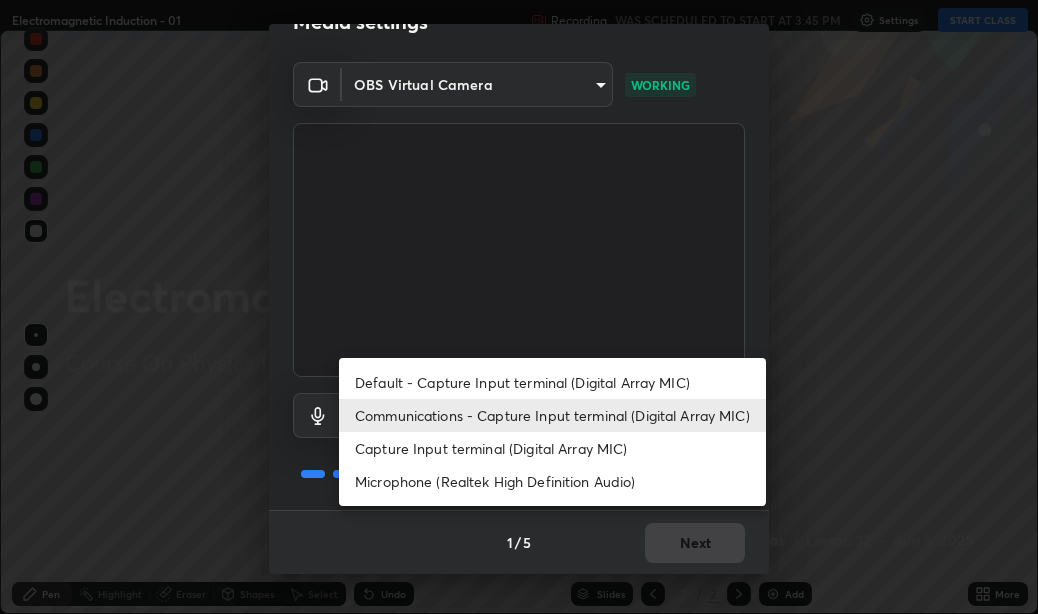 click on "Default - Capture Input terminal (Digital Array MIC)" at bounding box center [552, 382] 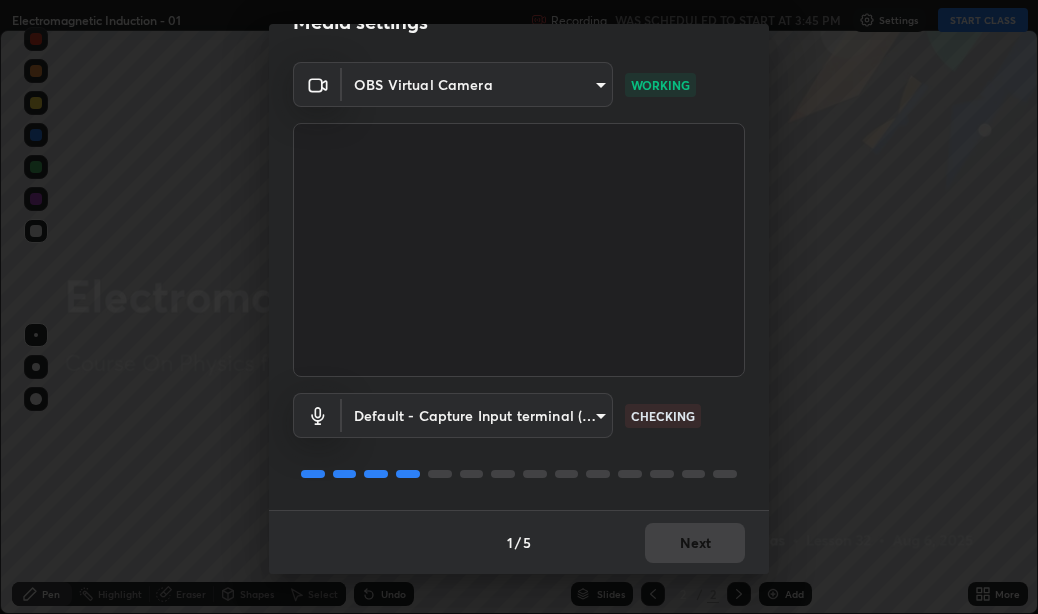type on "default" 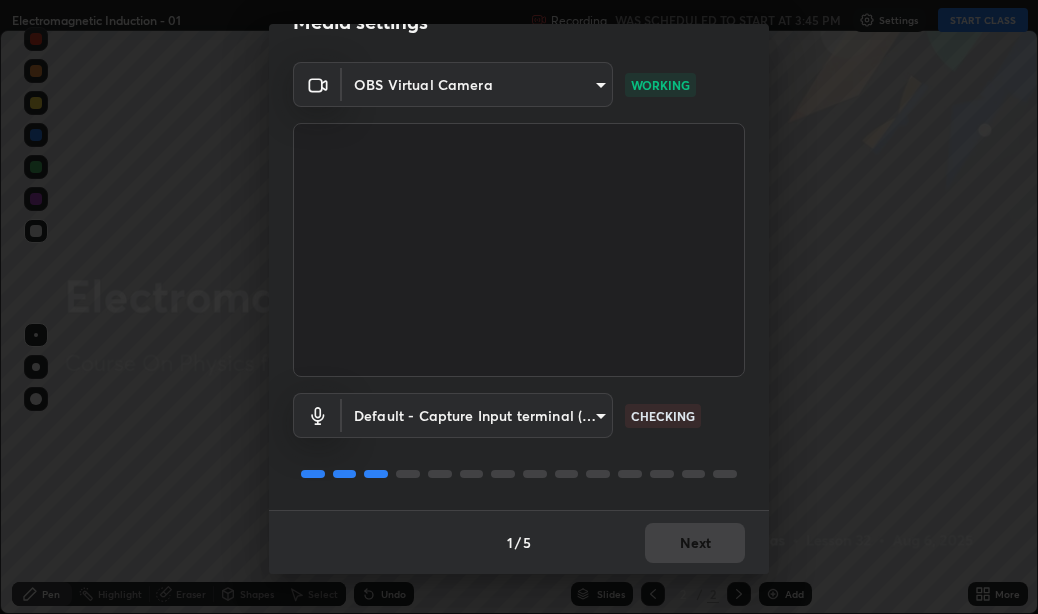 click on "Erase all Electromagnetic Induction - 01 Recording WAS SCHEDULED TO START AT  3:45 PM Settings START CLASS Setting up your live class Electromagnetic Induction - 01 • L32 of Course On Physics for NEET Excel E1 2026 GP [FIRST] [LAST] Pen Highlight Eraser Shapes Select Undo Slides 2 / 2 Add More No doubts shared Encourage your learners to ask a doubt for better clarity Report an issue Reason for reporting Buffering Chat not working Audio - Video sync issue Educator video quality low ​ Attach an image Report Media settings OBS Virtual Camera [HASH] WORKING Default - Capture Input terminal (Digital Array MIC) default CHECKING 1 / 5 Next" at bounding box center [519, 307] 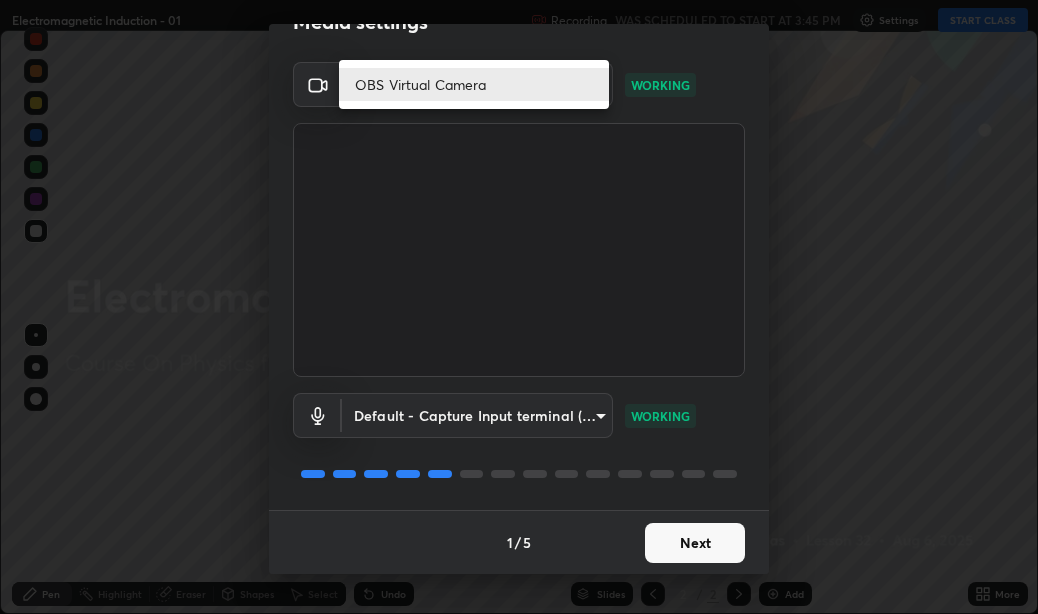 click on "OBS Virtual Camera" at bounding box center (474, 84) 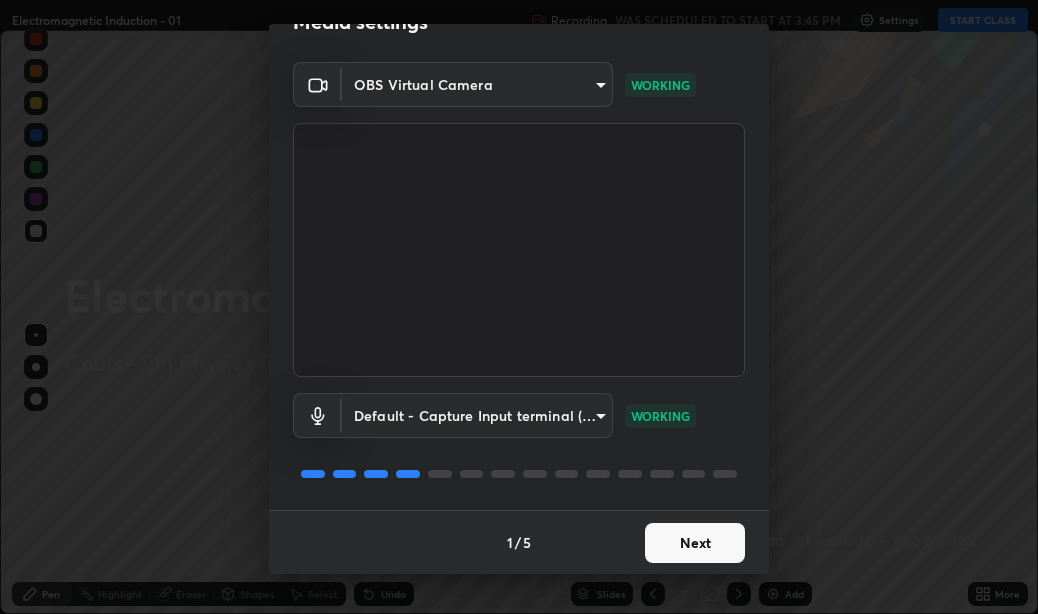 click on "Next" at bounding box center (695, 543) 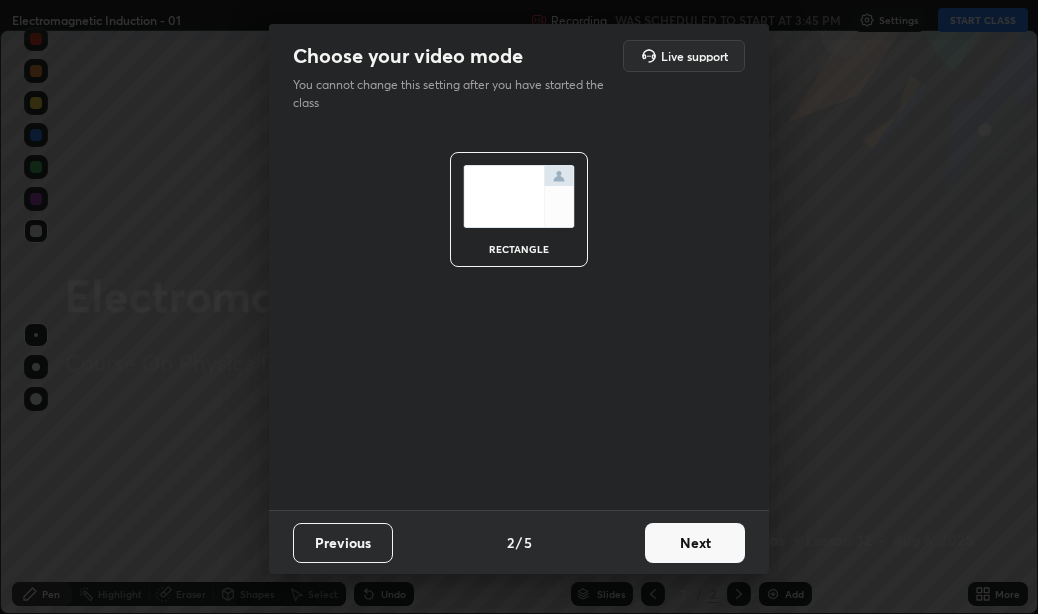 scroll, scrollTop: 0, scrollLeft: 0, axis: both 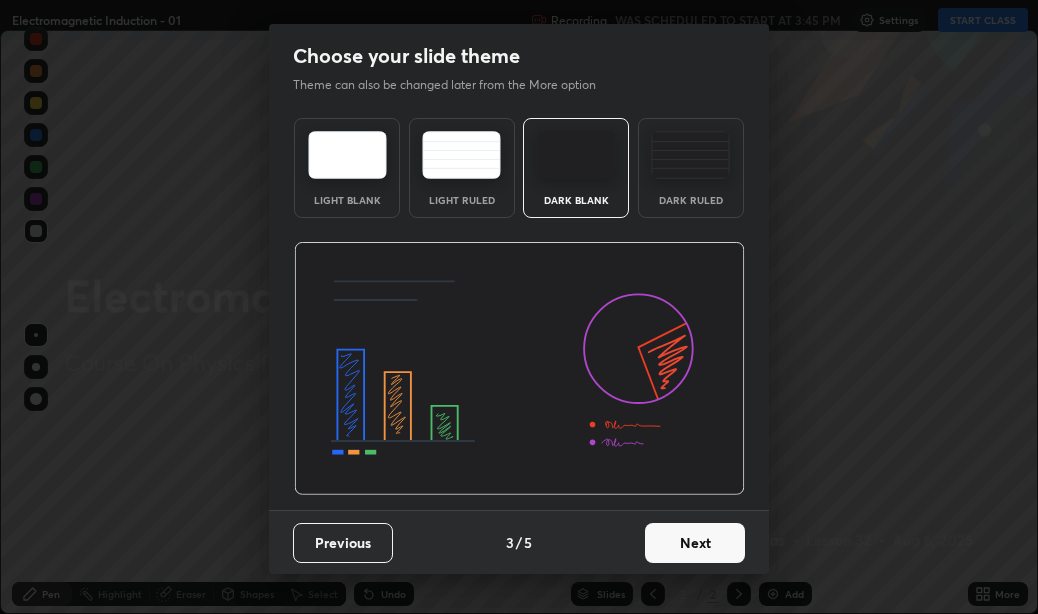 click on "Next" at bounding box center [695, 543] 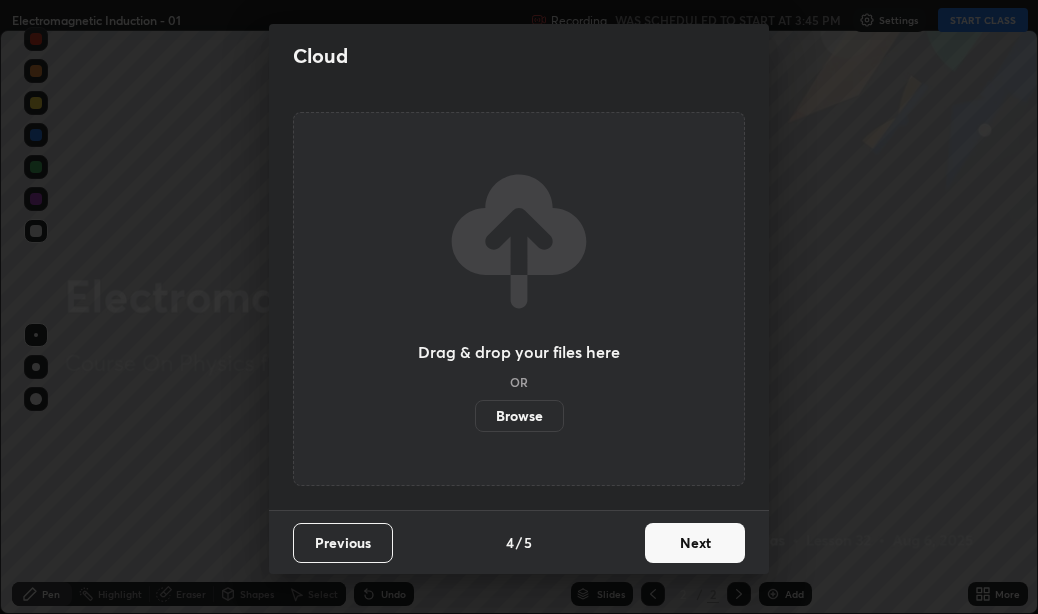 click on "Next" at bounding box center (695, 543) 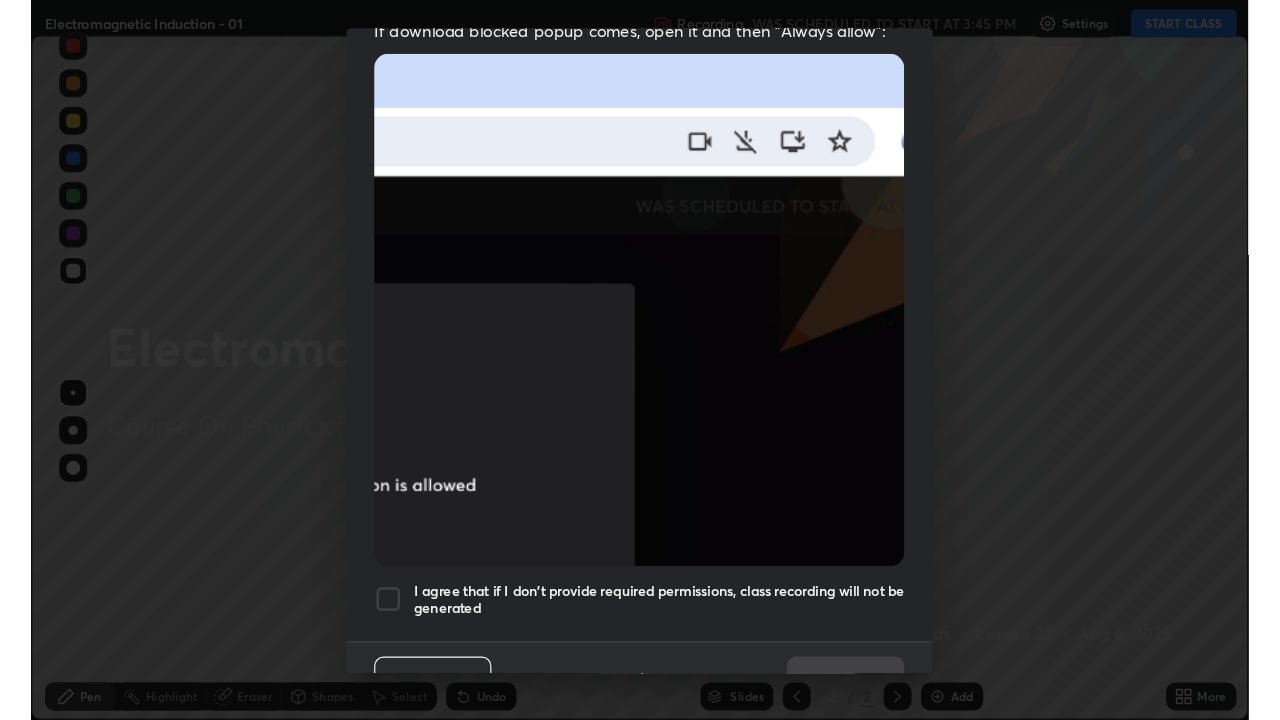 scroll, scrollTop: 430, scrollLeft: 0, axis: vertical 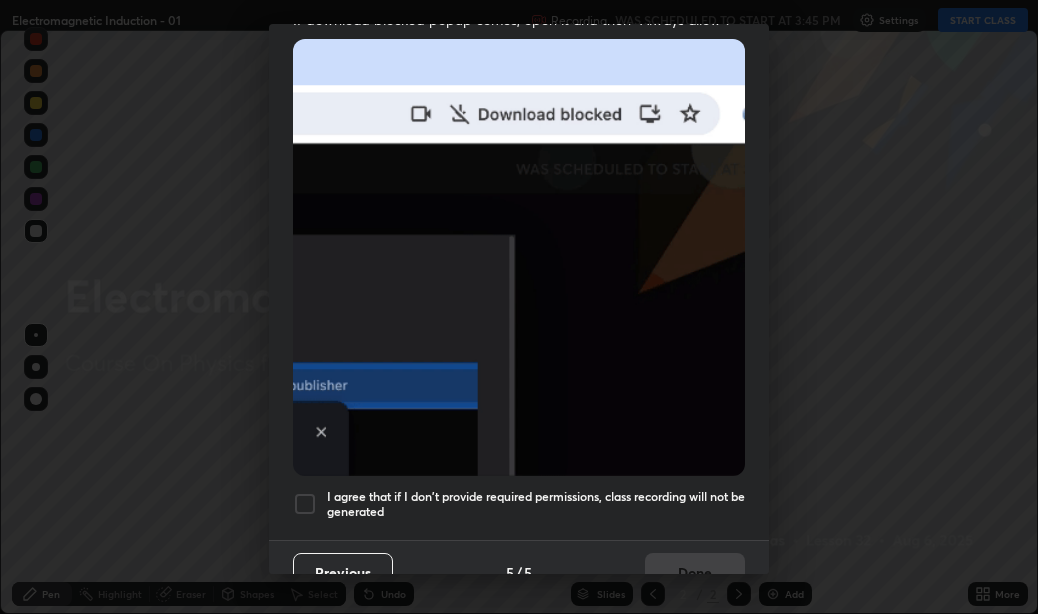 click at bounding box center [305, 504] 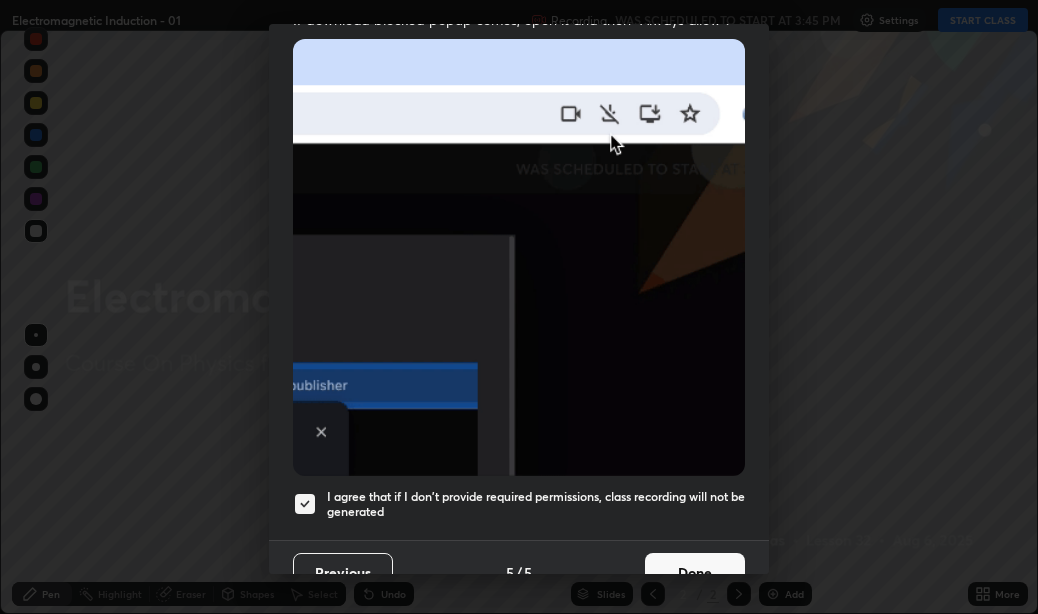 click on "Done" at bounding box center (695, 573) 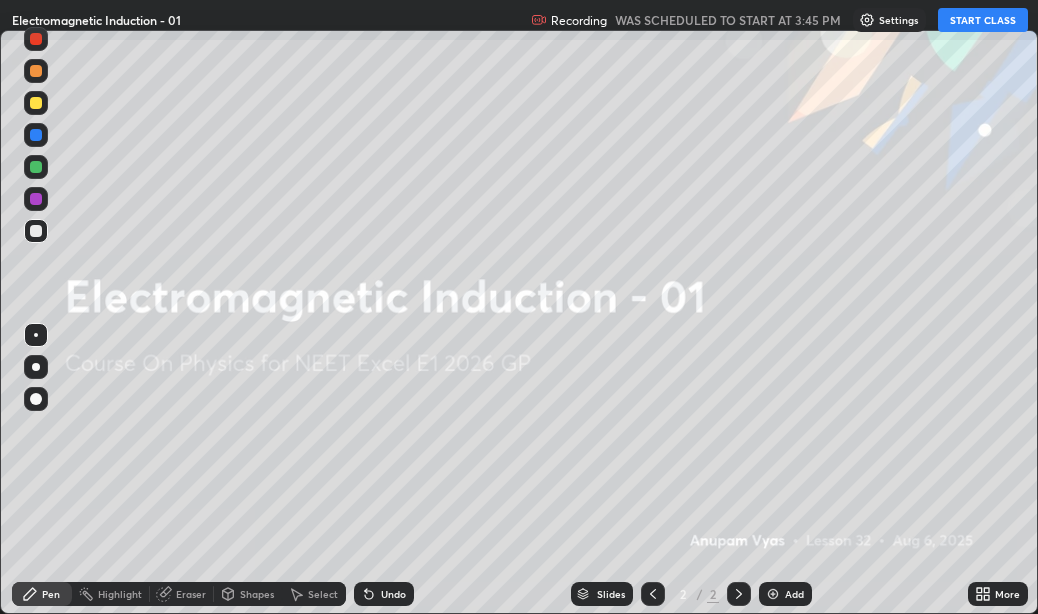 click on "START CLASS" at bounding box center [983, 20] 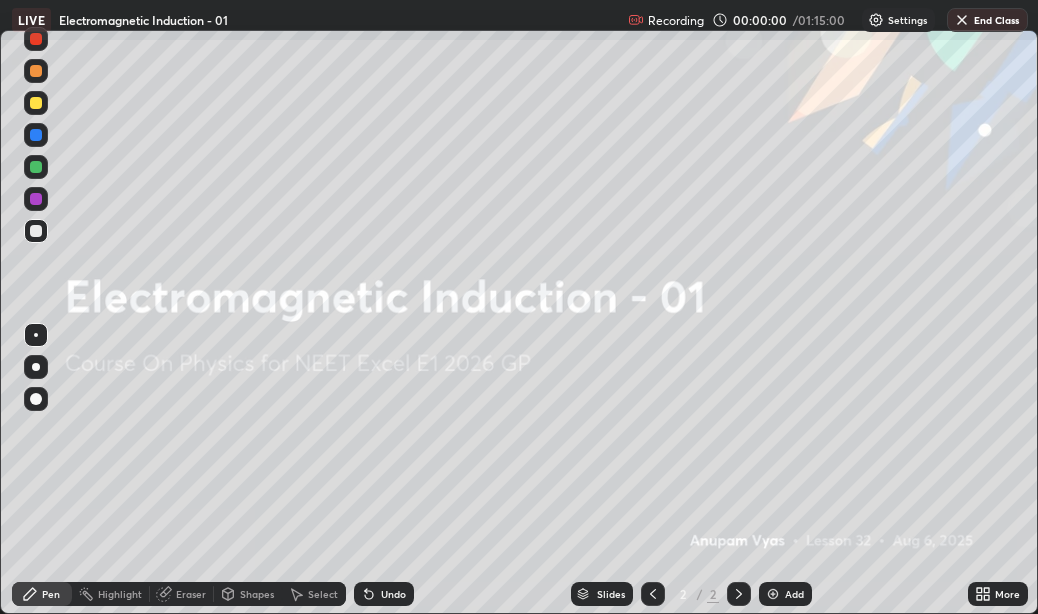 click on "More" at bounding box center (1007, 594) 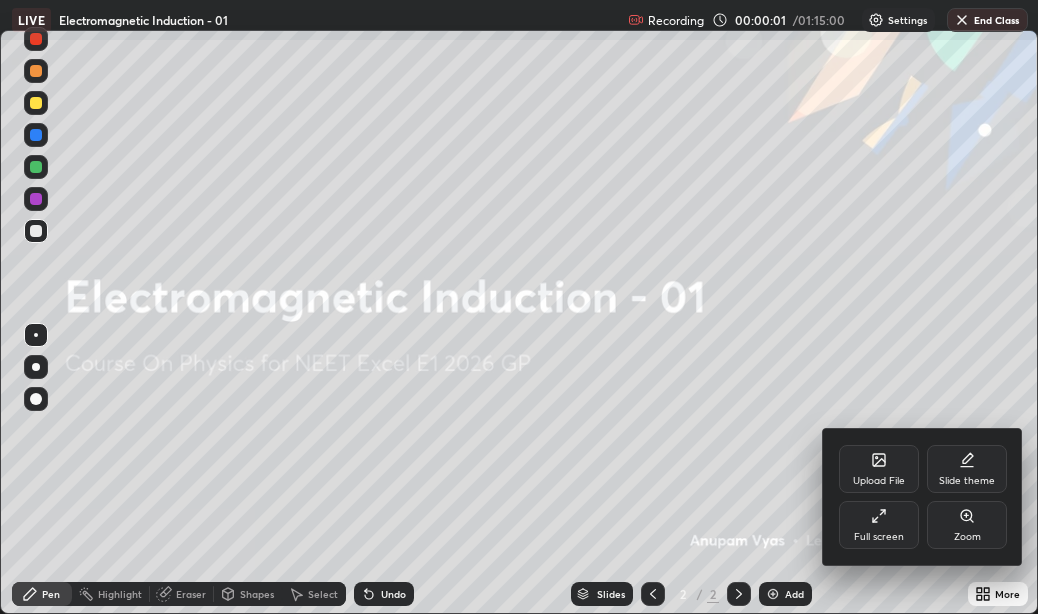 click on "Full screen" at bounding box center (879, 525) 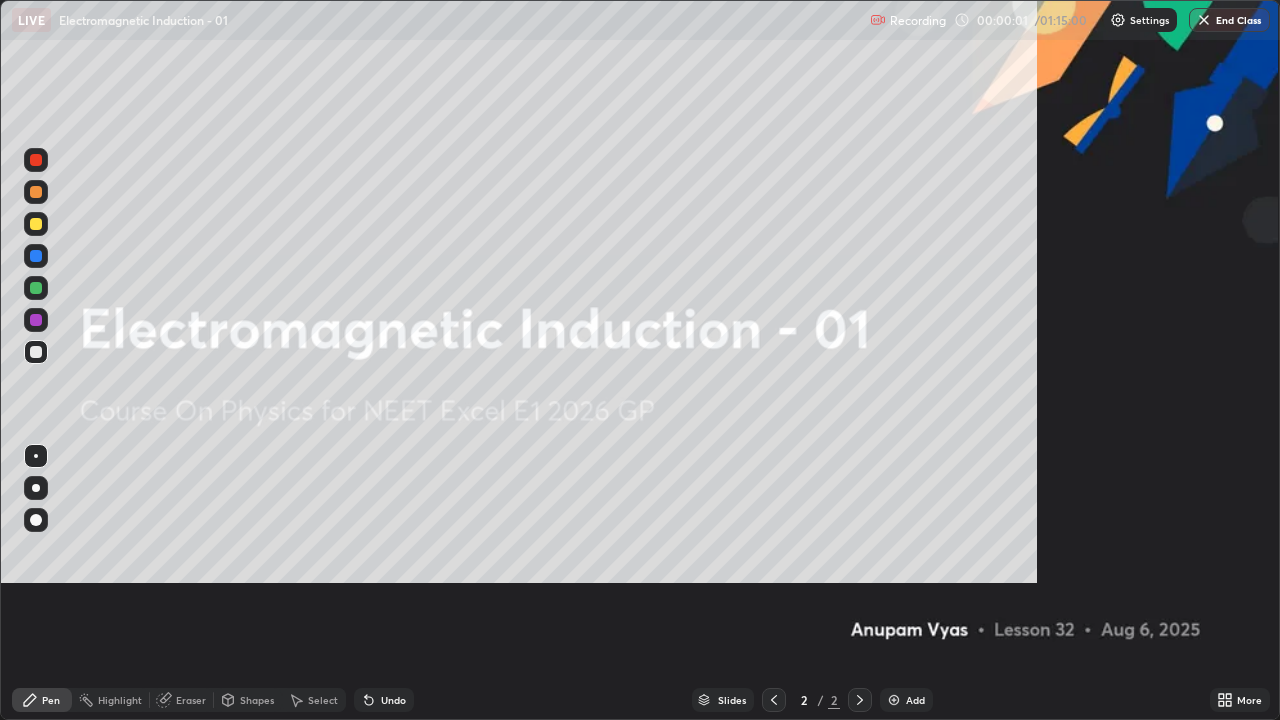 scroll, scrollTop: 99280, scrollLeft: 98720, axis: both 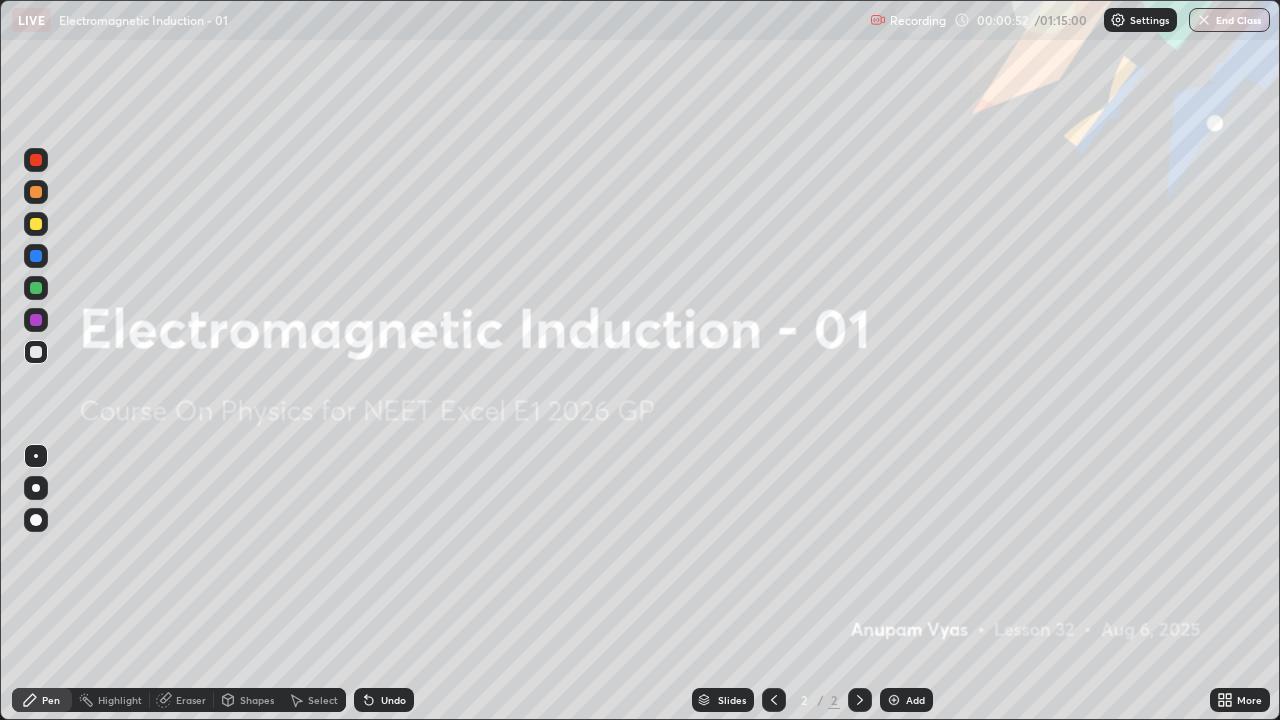 click on "Add" at bounding box center [915, 700] 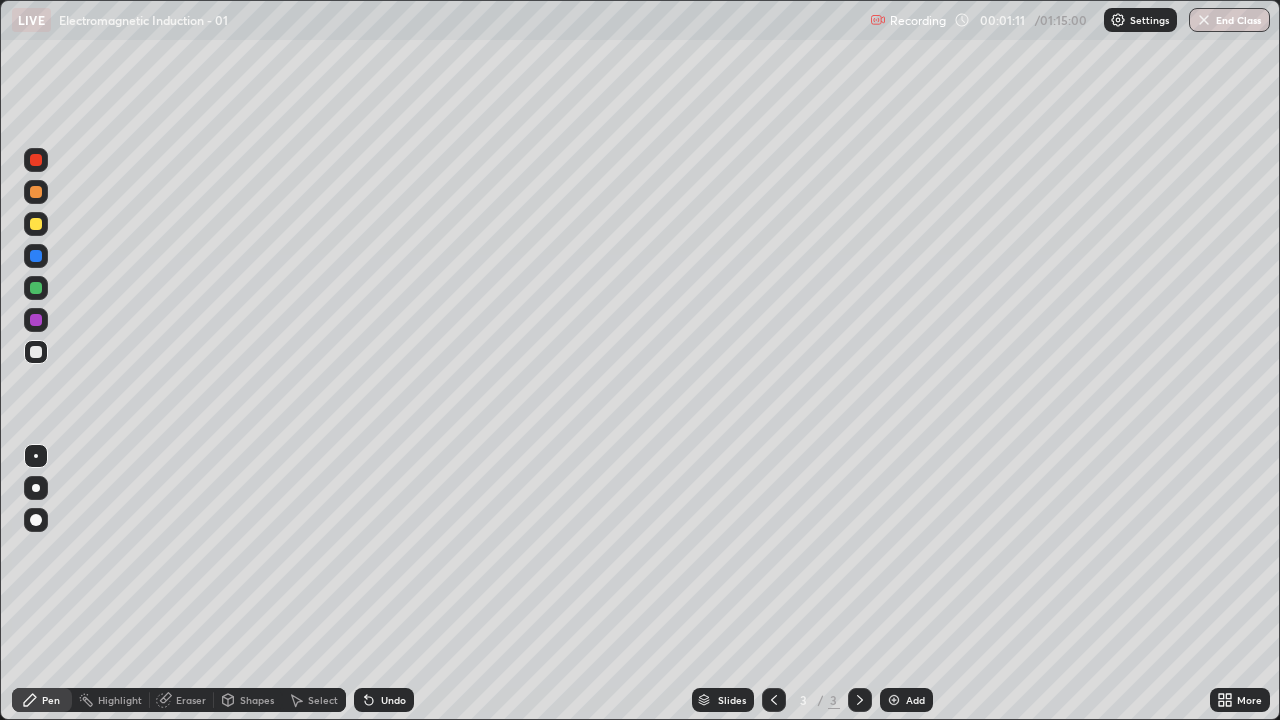 click at bounding box center (36, 488) 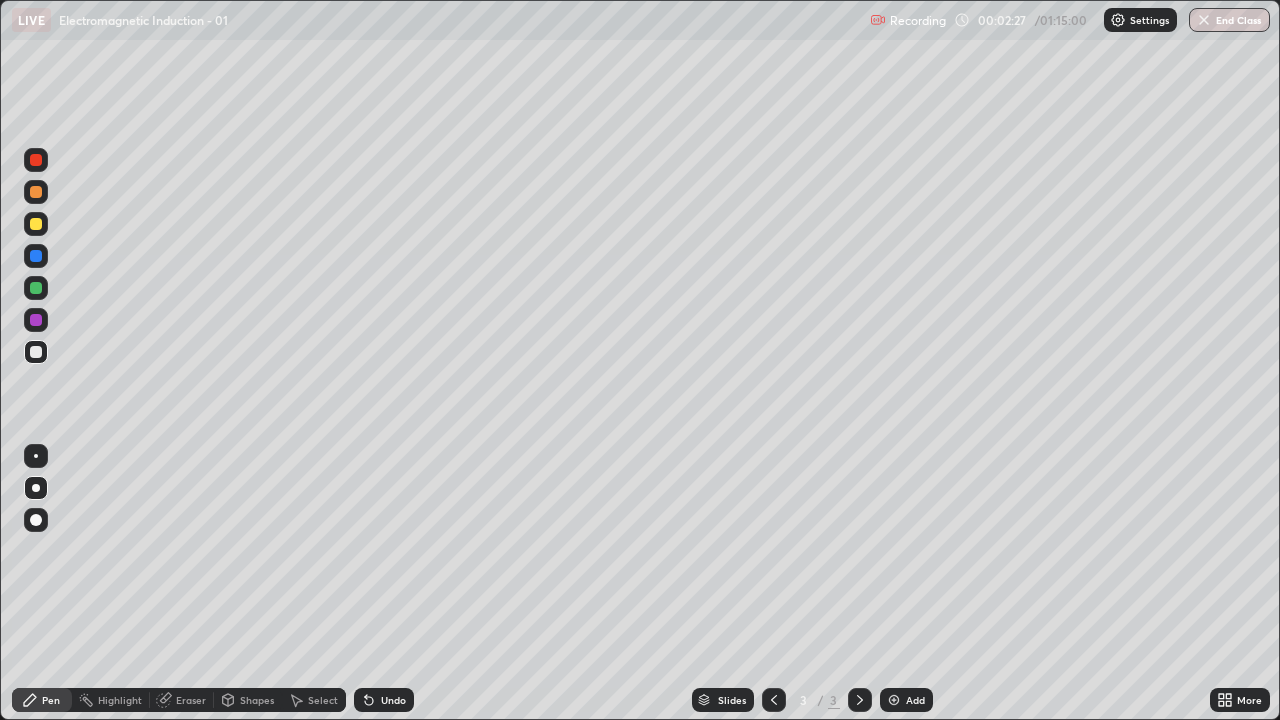 click at bounding box center [36, 288] 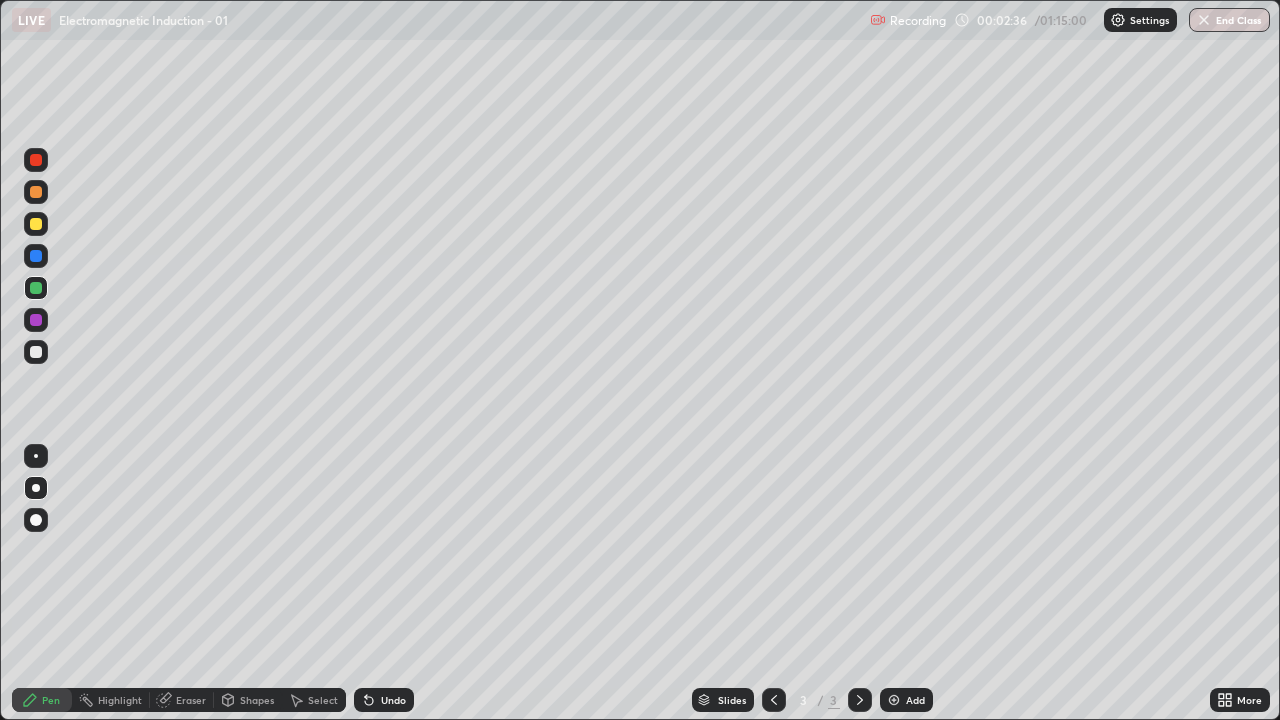 click at bounding box center [36, 352] 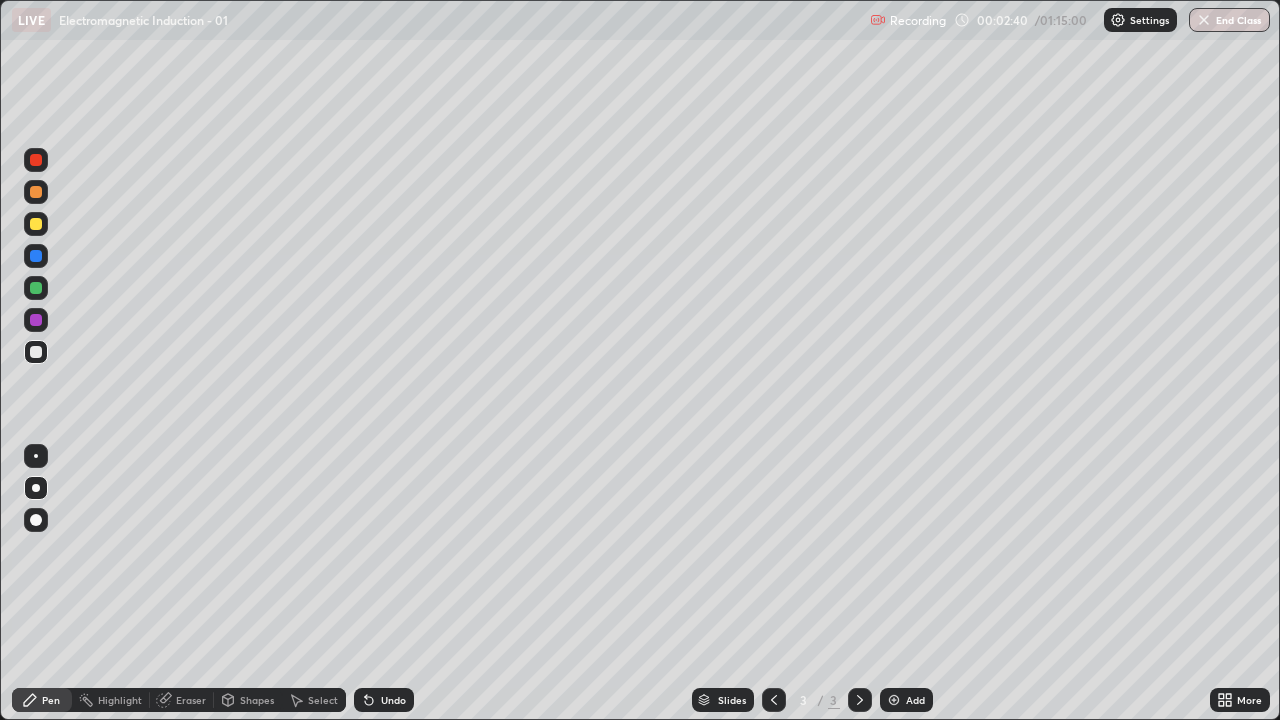 click at bounding box center [36, 288] 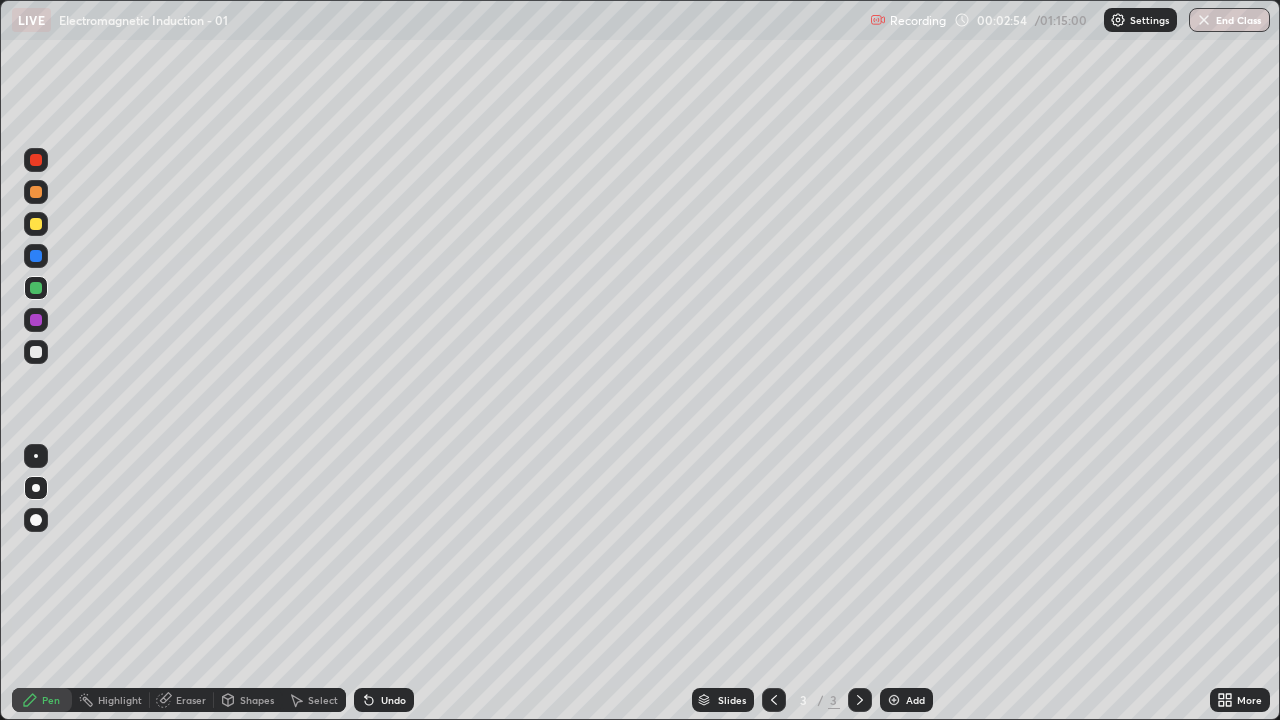 click at bounding box center [36, 320] 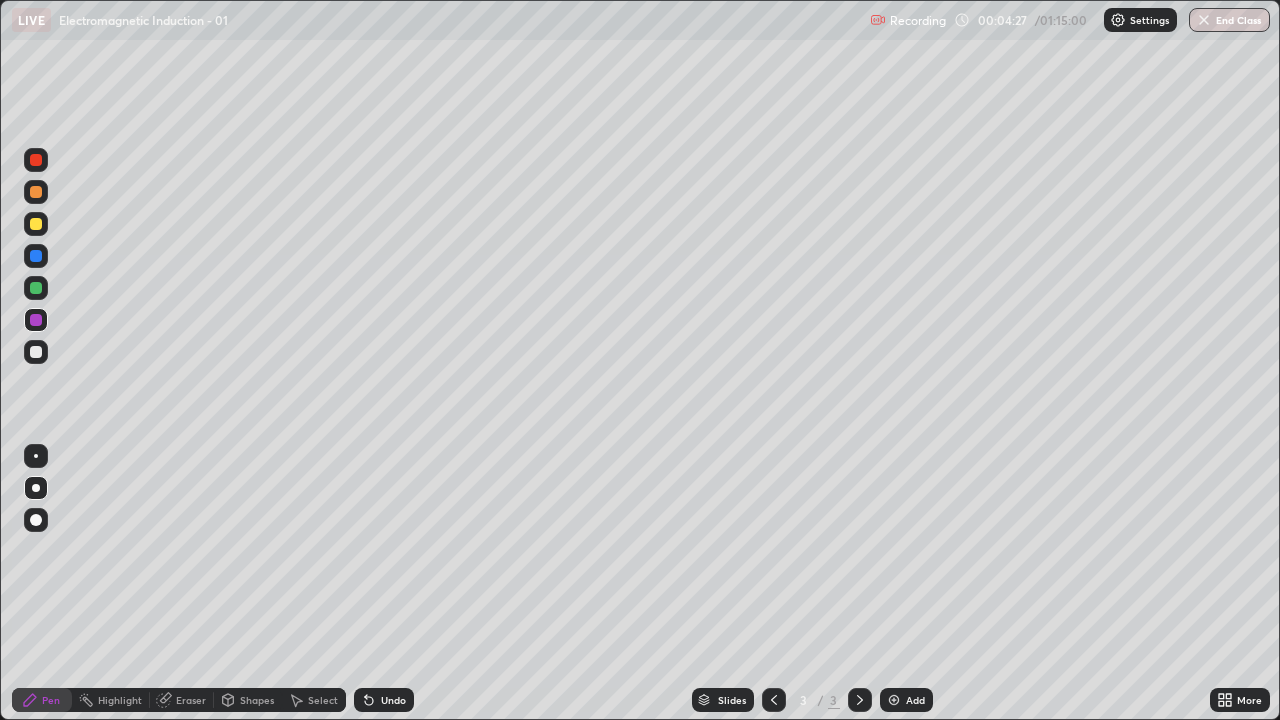 click at bounding box center (36, 352) 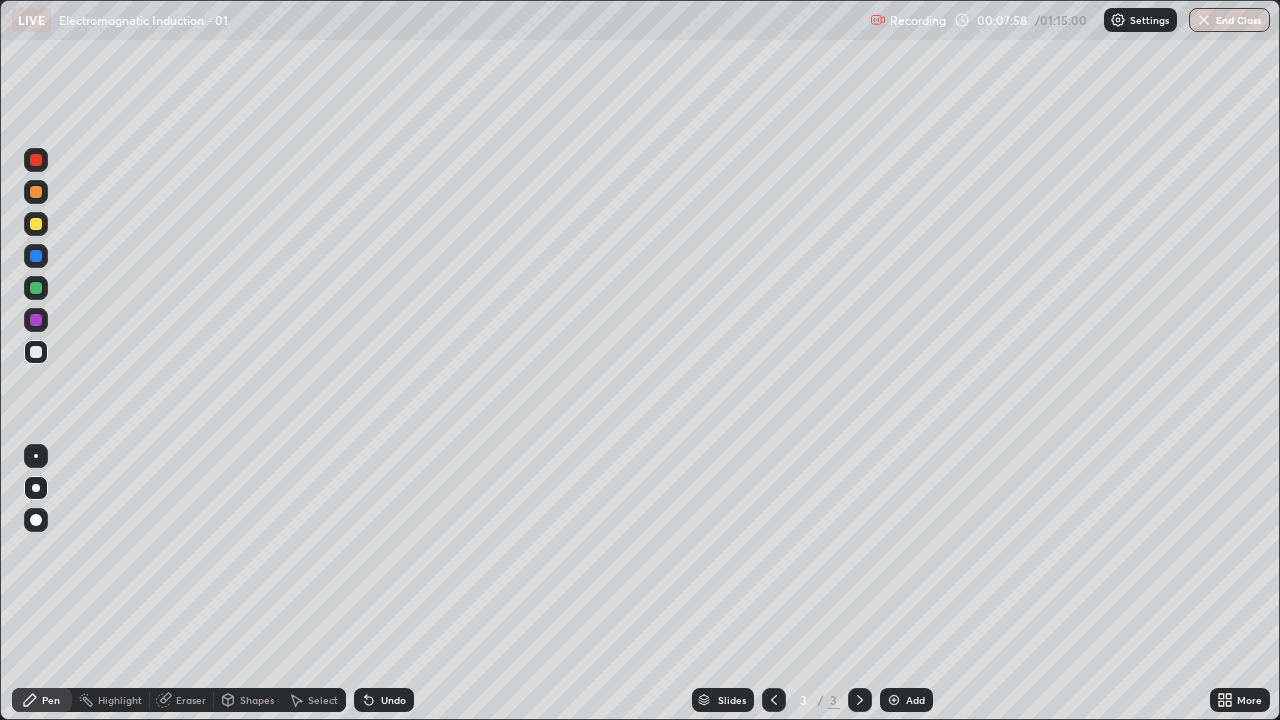 click on "Add" at bounding box center [915, 700] 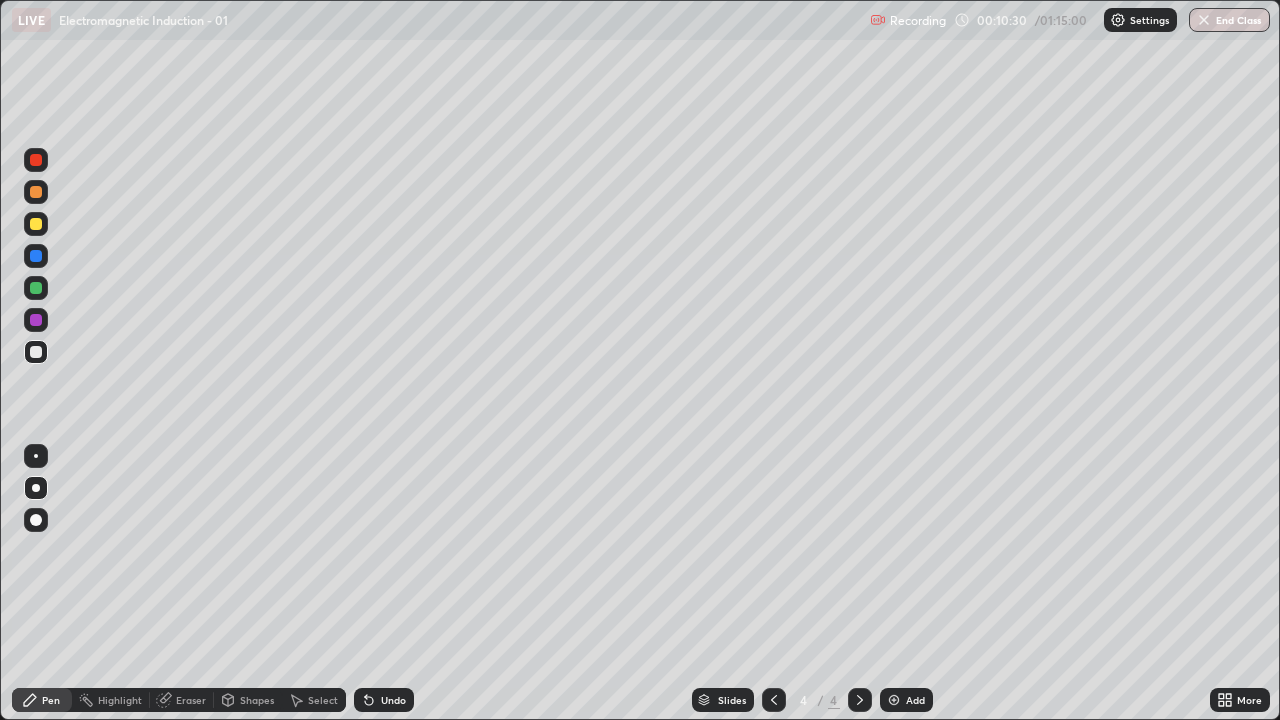 click at bounding box center [36, 160] 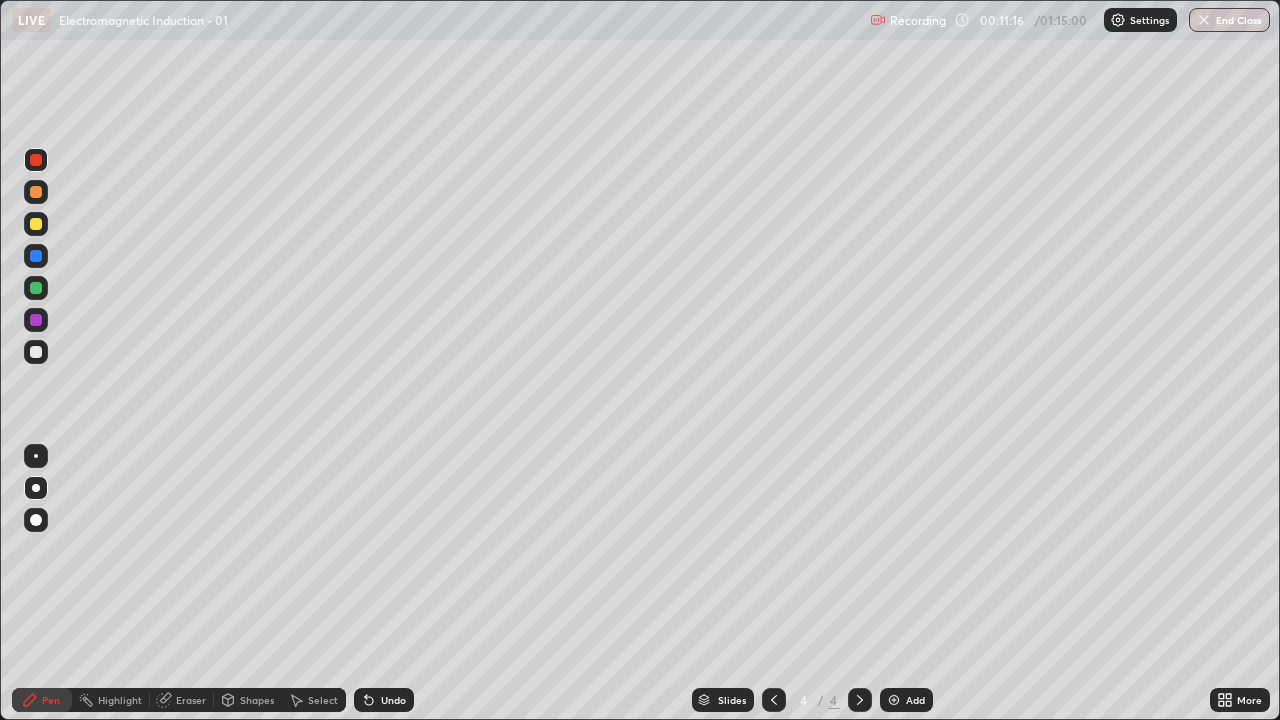 click at bounding box center [36, 352] 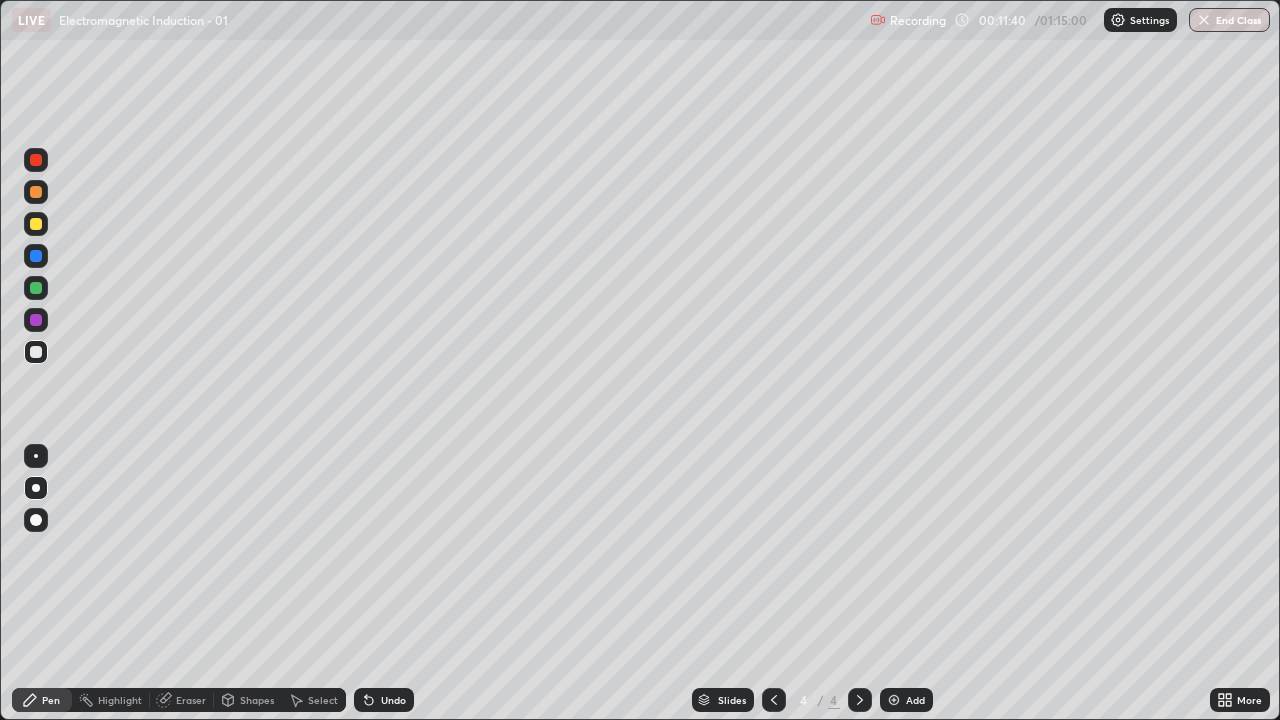 click at bounding box center (36, 160) 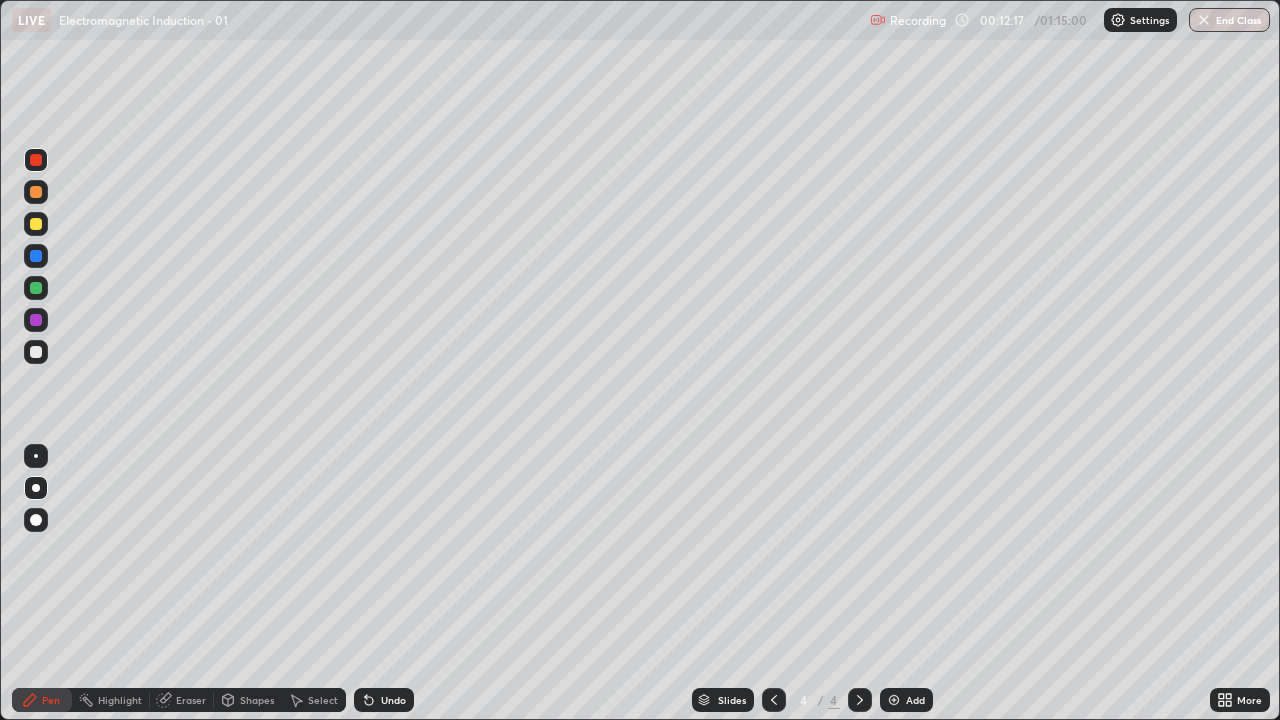 click on "Add" at bounding box center (915, 700) 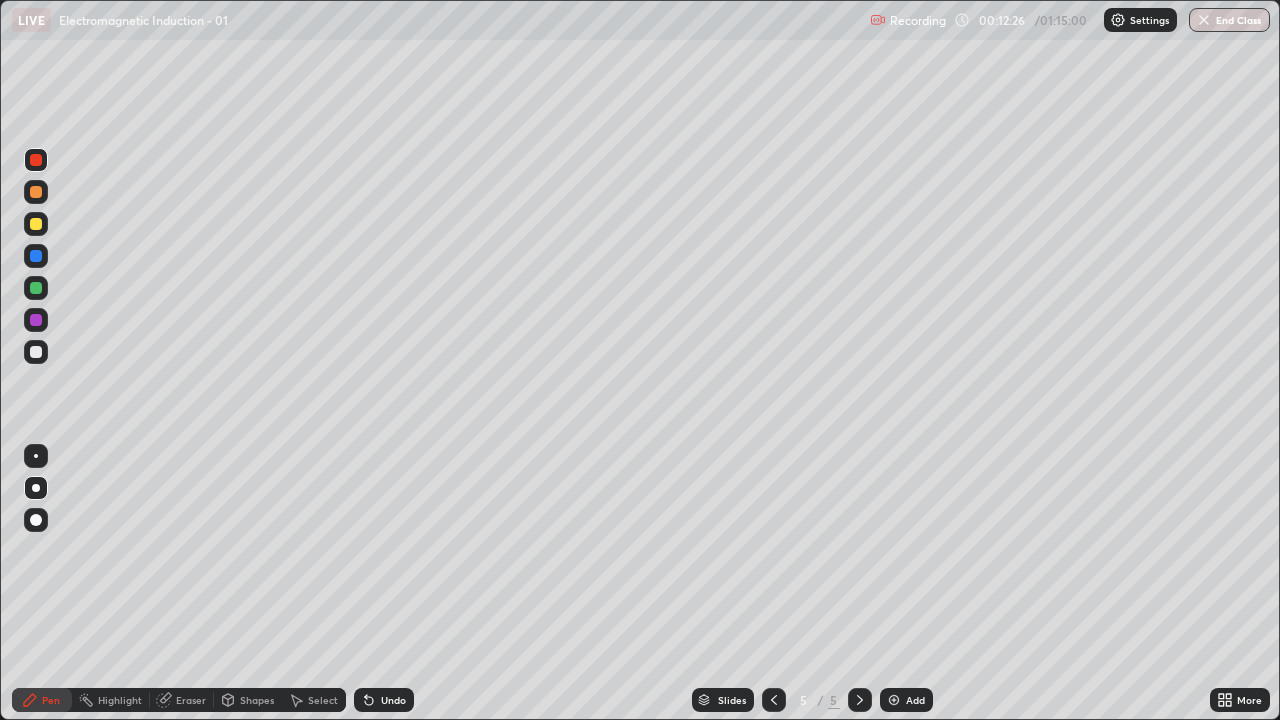 click at bounding box center [36, 352] 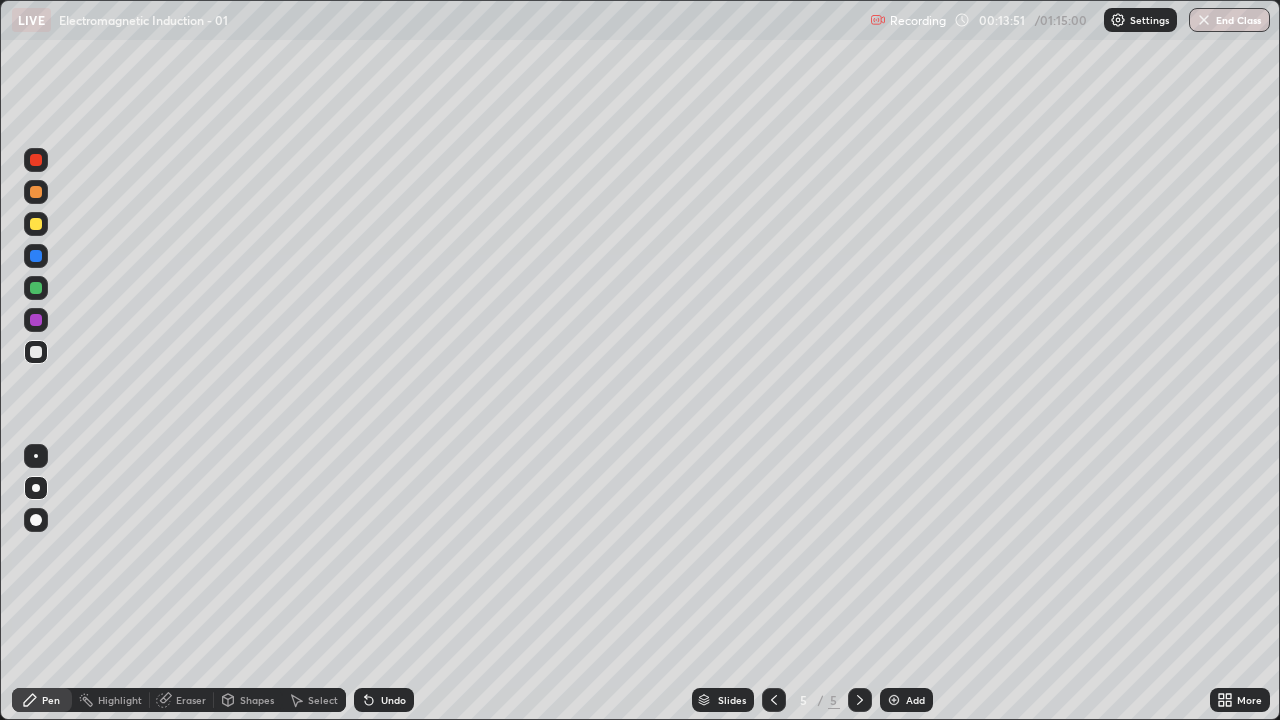 click 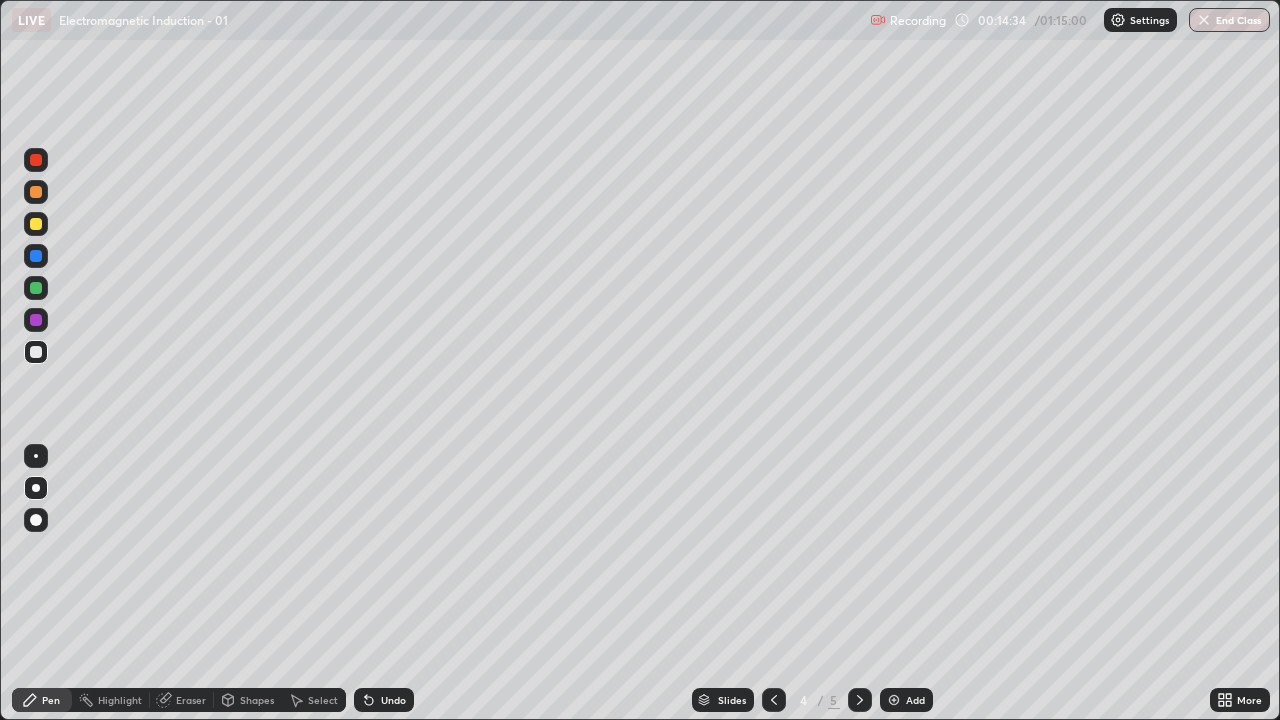 click 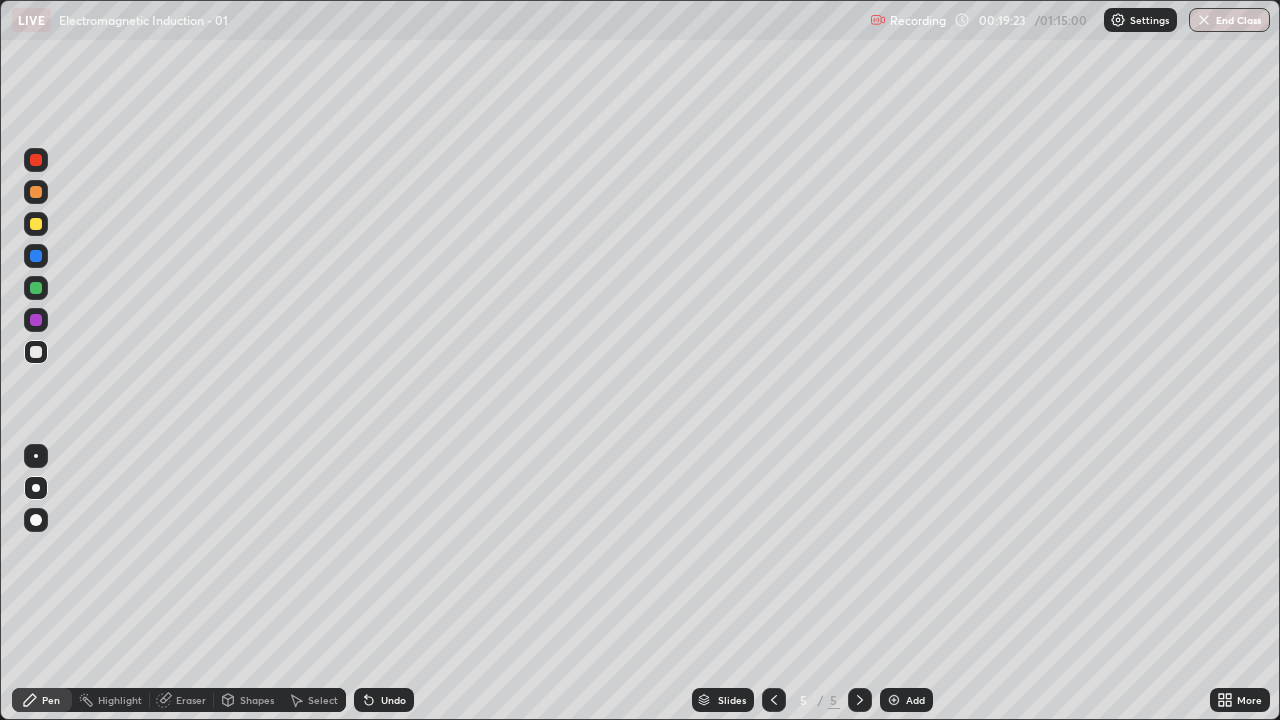 click 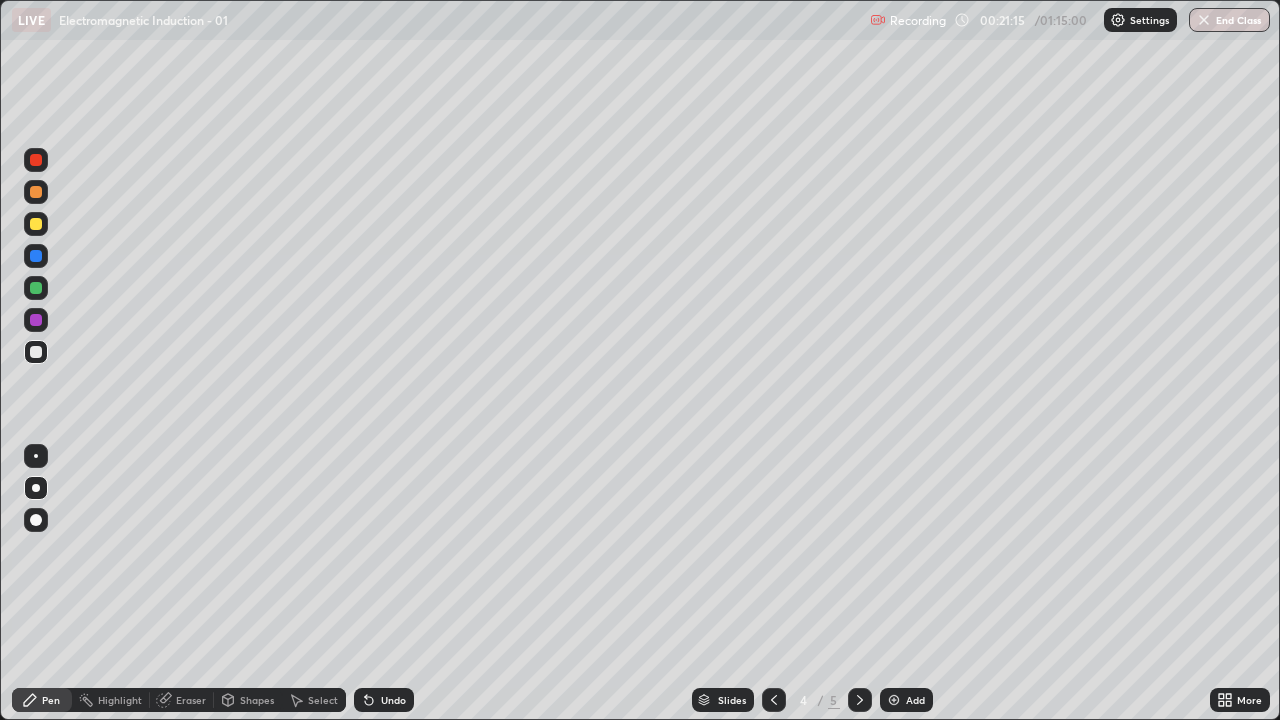click on "Eraser" at bounding box center (191, 700) 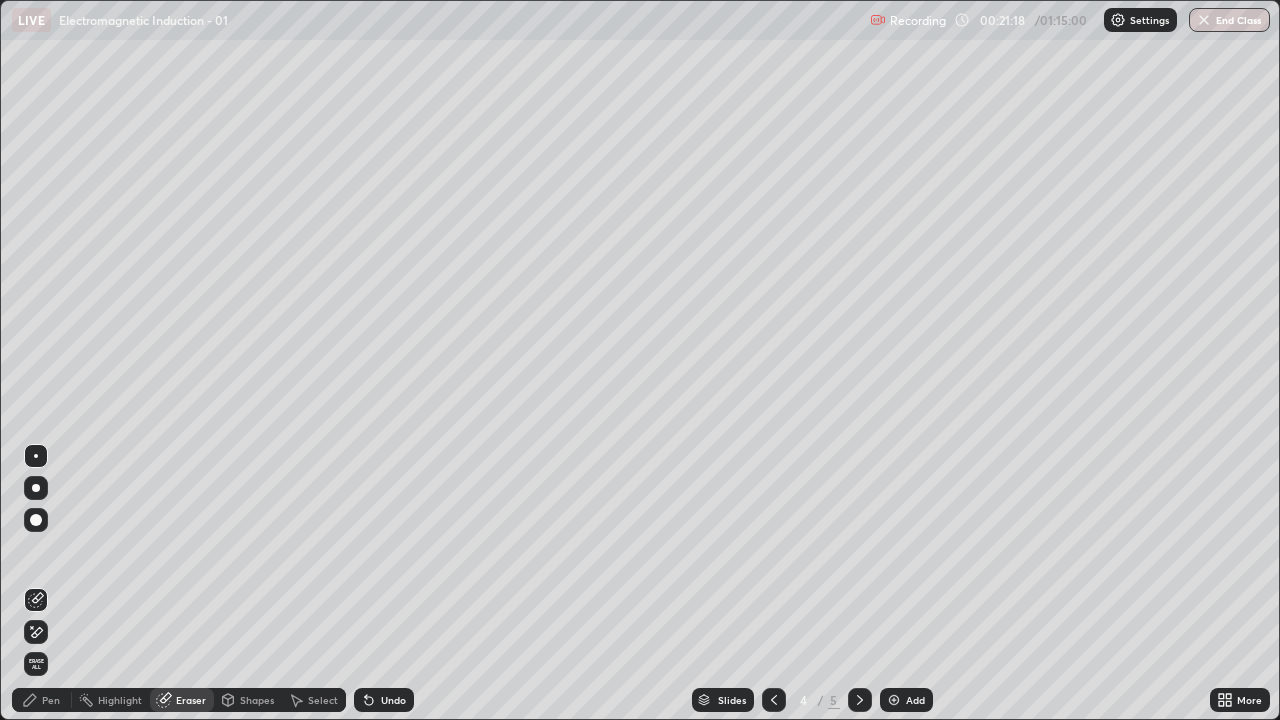 click on "Pen" at bounding box center (51, 700) 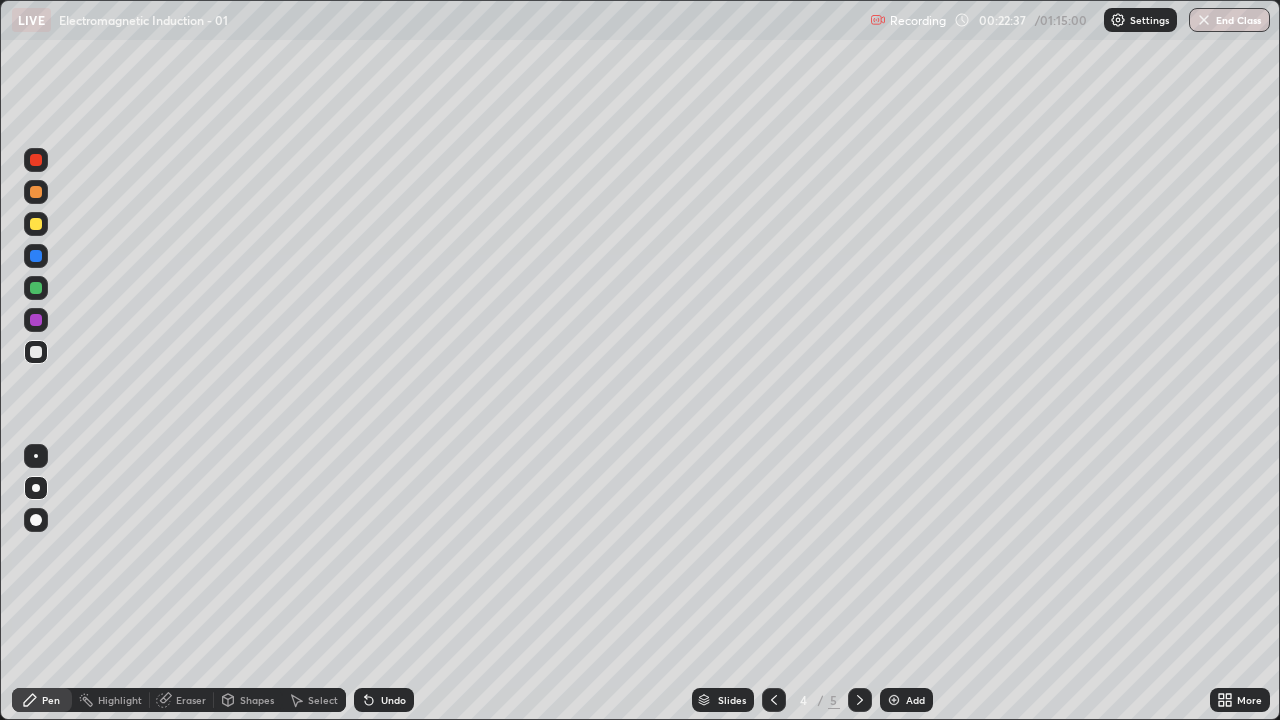 click 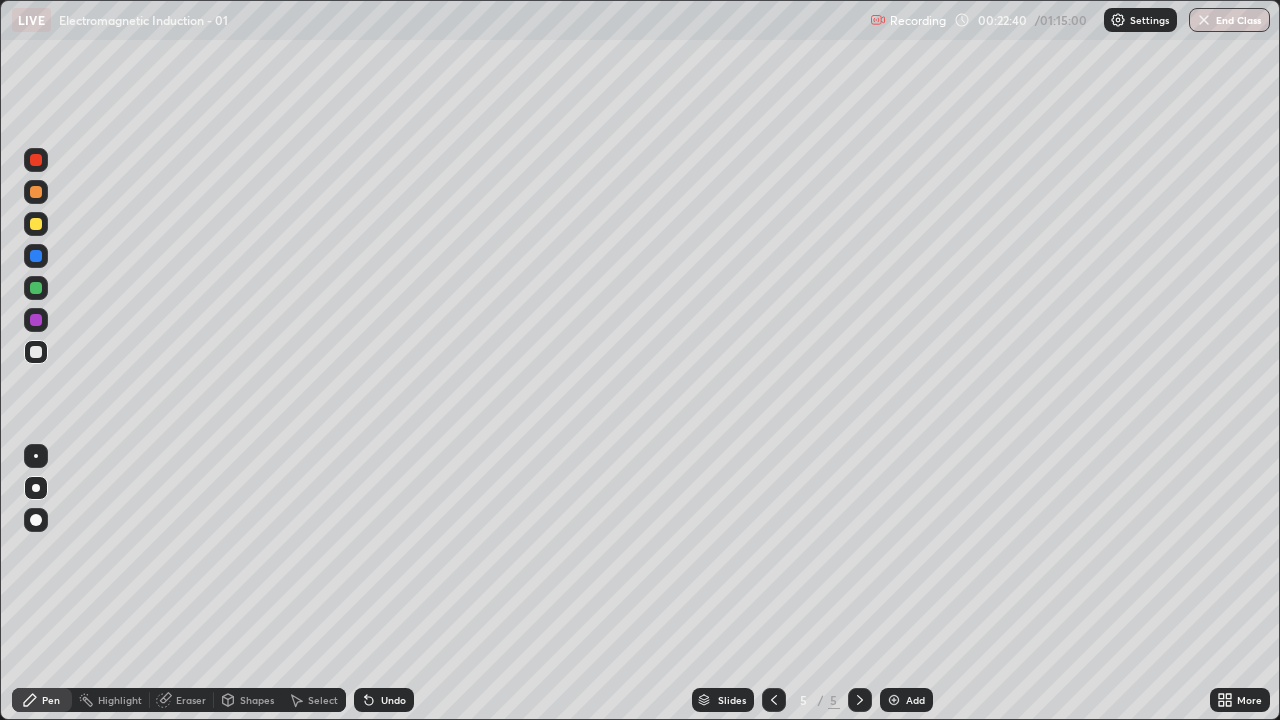 click on "Select" at bounding box center [323, 700] 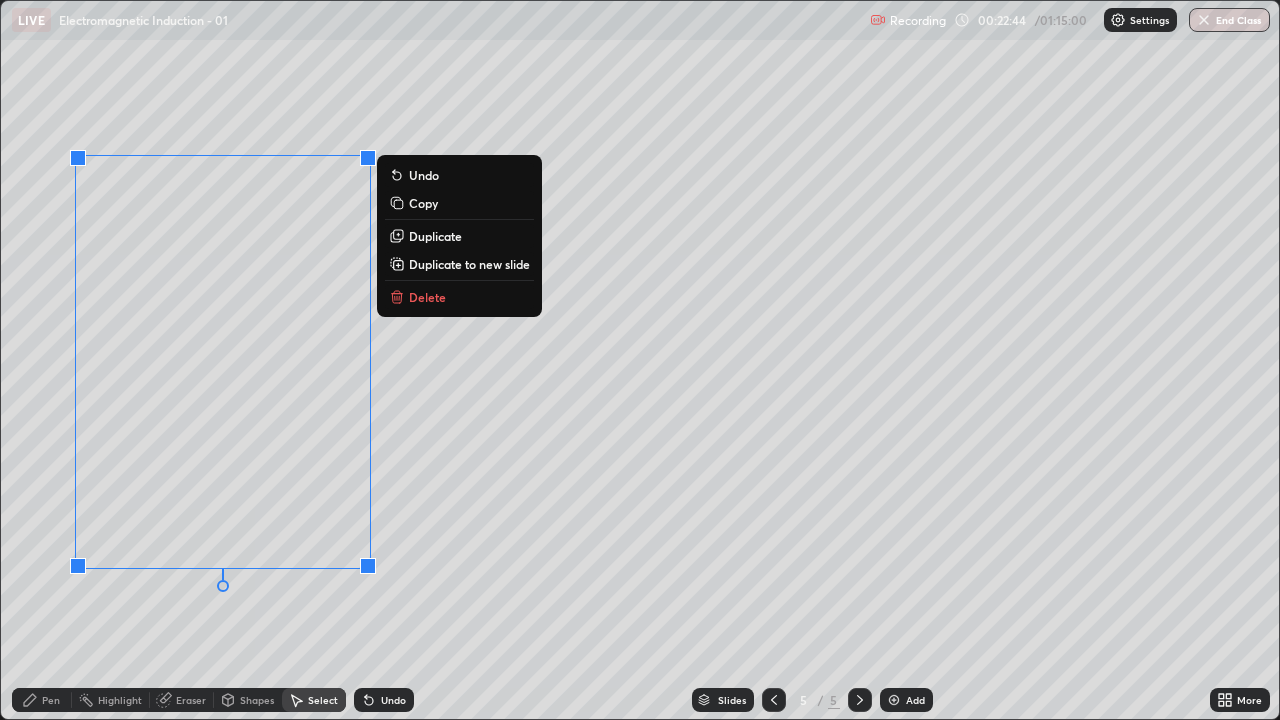 click on "Delete" at bounding box center [427, 297] 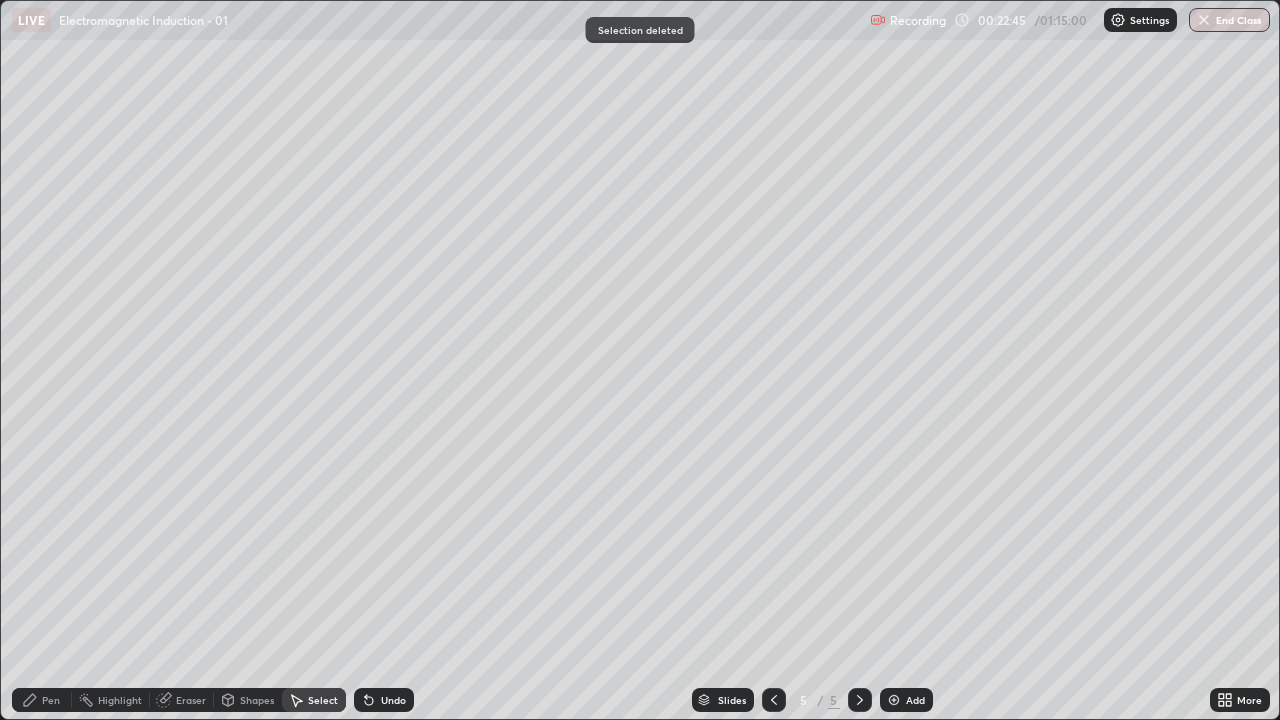 click on "Pen" at bounding box center [51, 700] 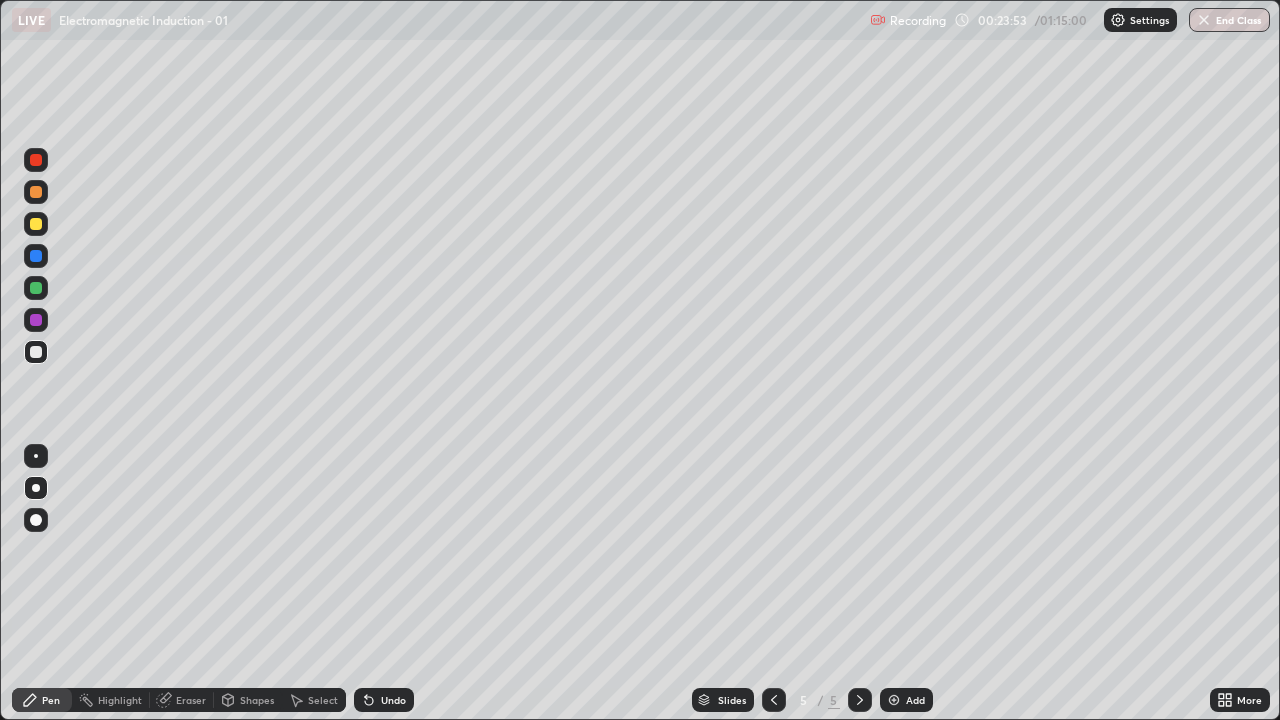 click on "Select" at bounding box center [323, 700] 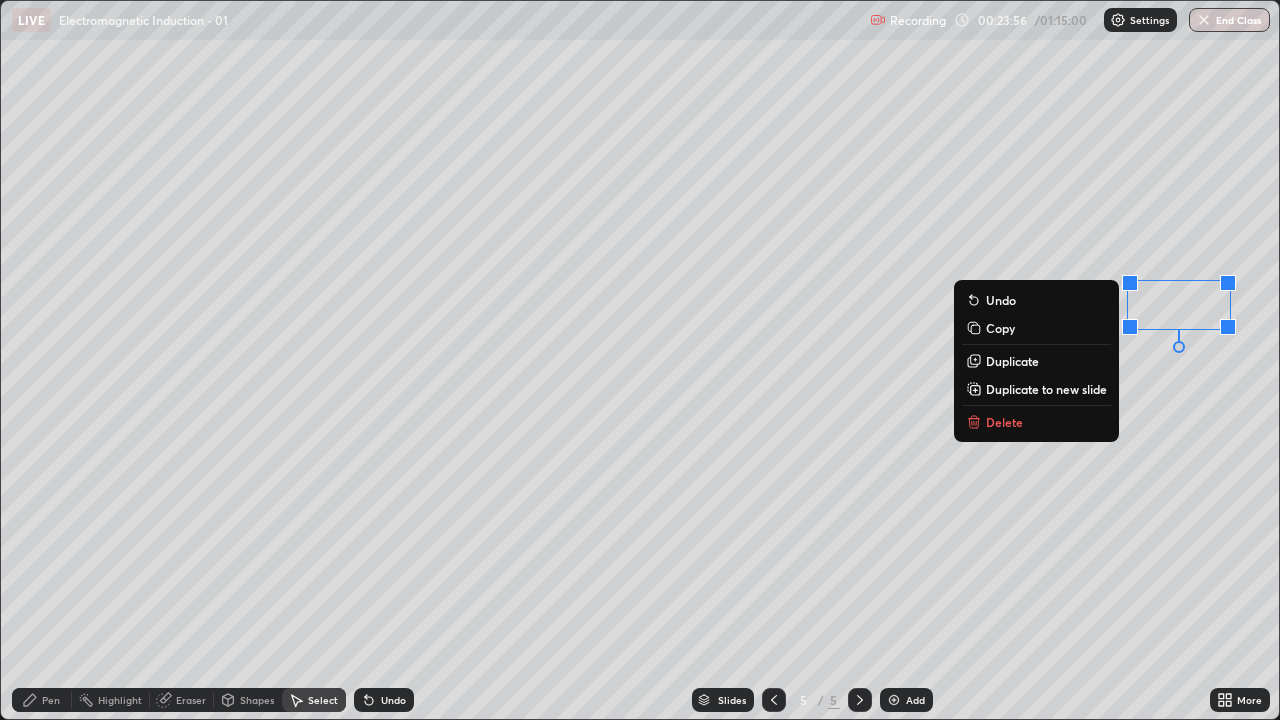click on "Delete" at bounding box center (1036, 422) 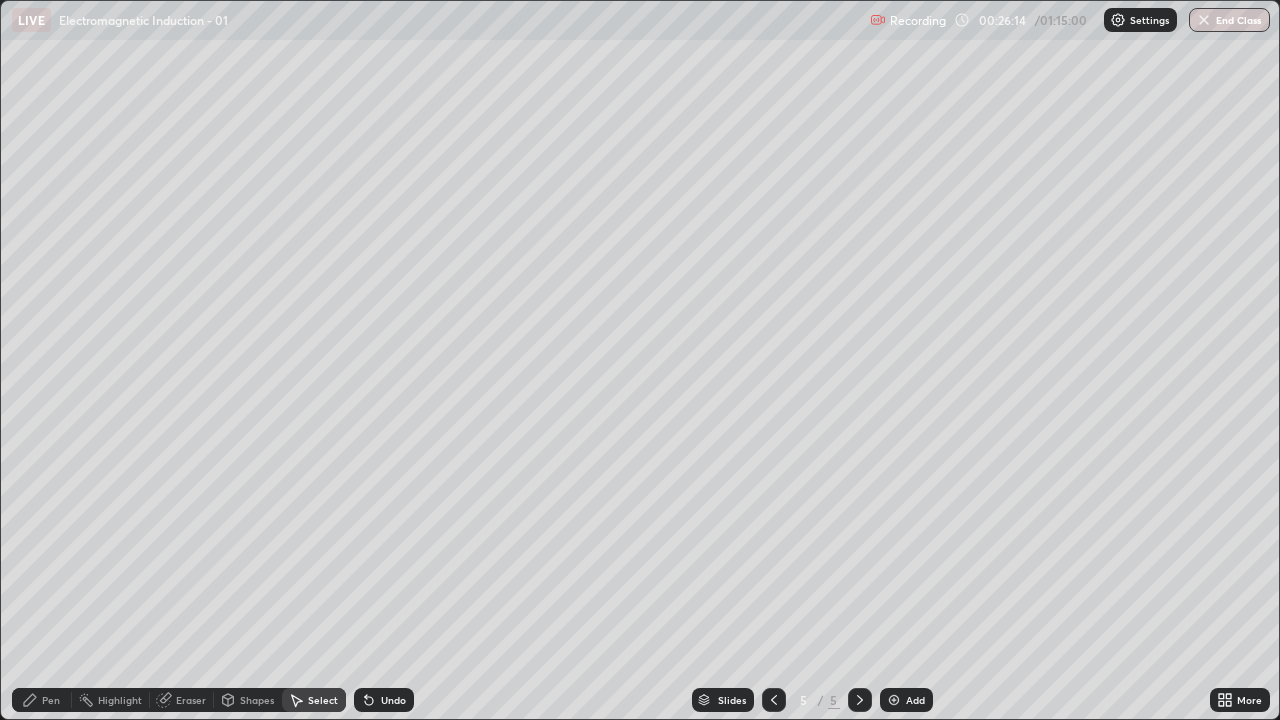 click on "Pen" at bounding box center [51, 700] 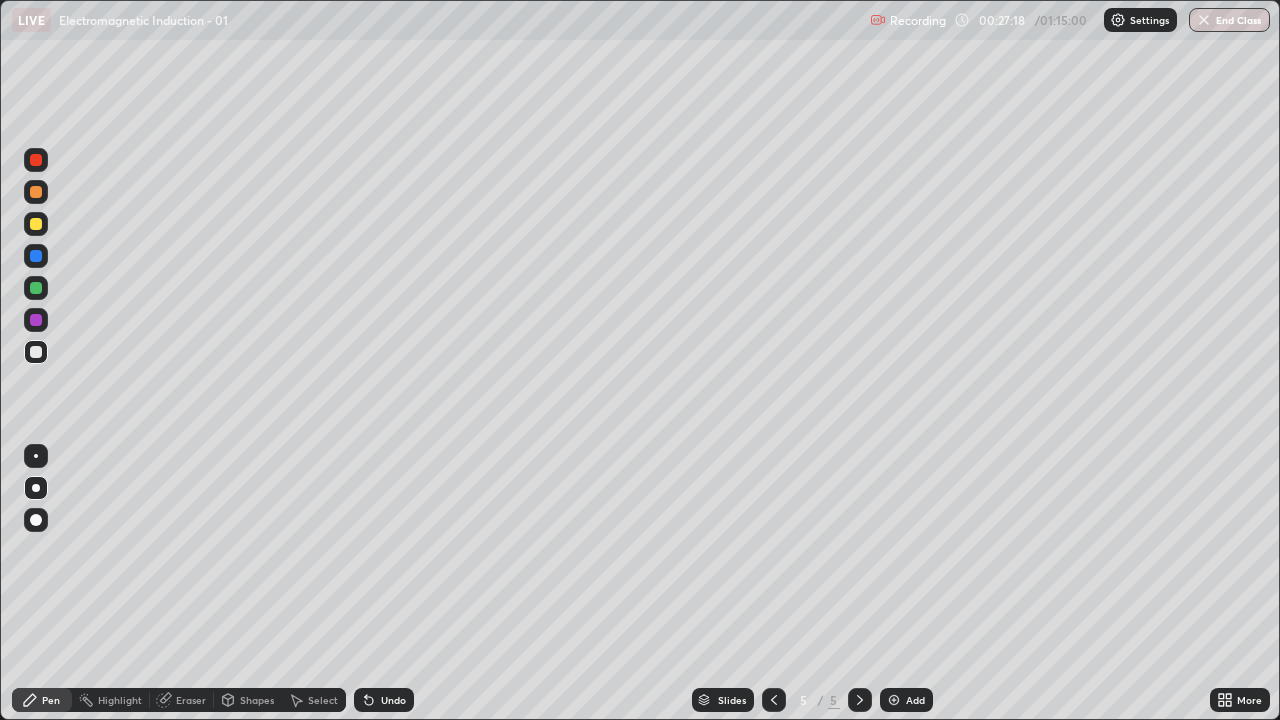 click on "Select" at bounding box center [323, 700] 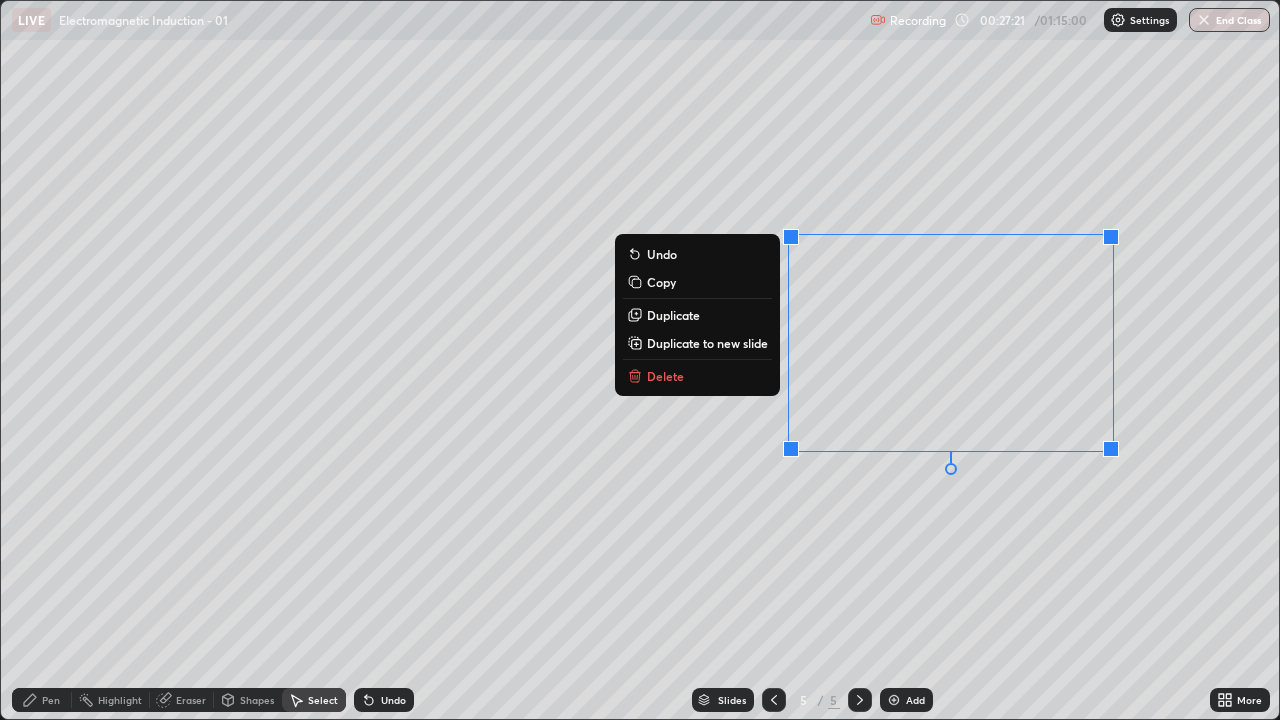 click on "Delete" at bounding box center (697, 376) 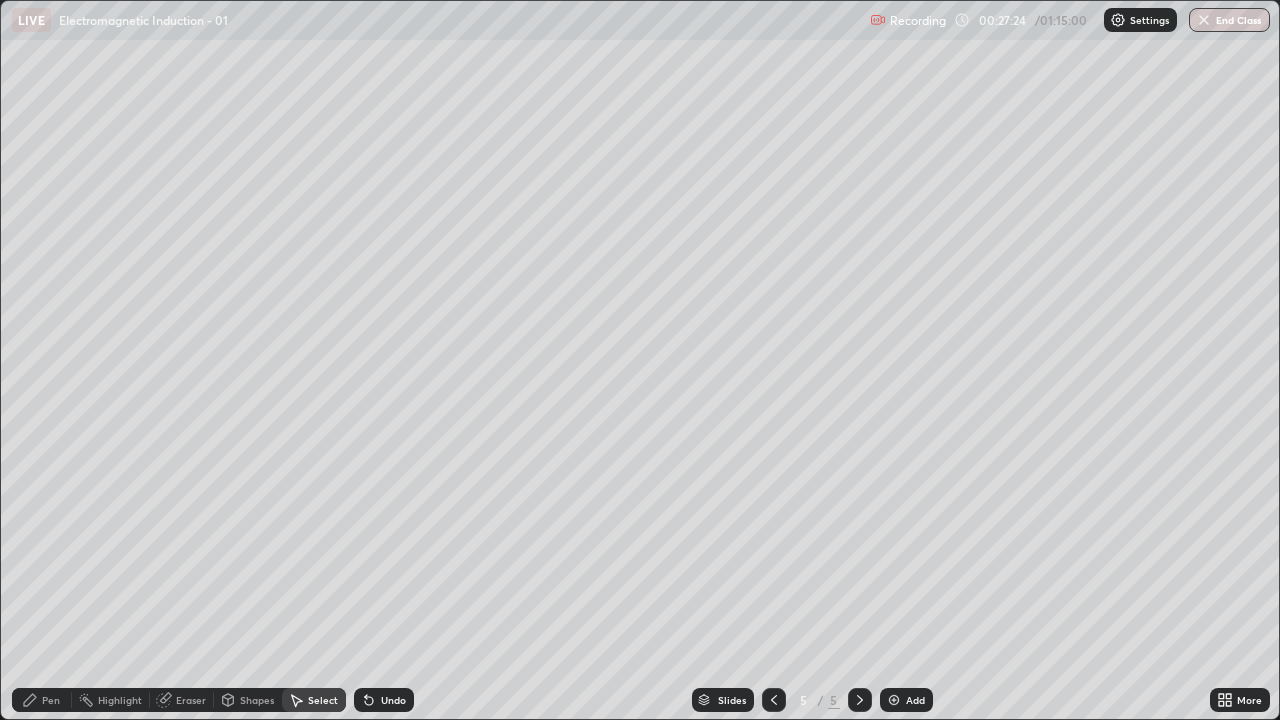 click on "Eraser" at bounding box center (191, 700) 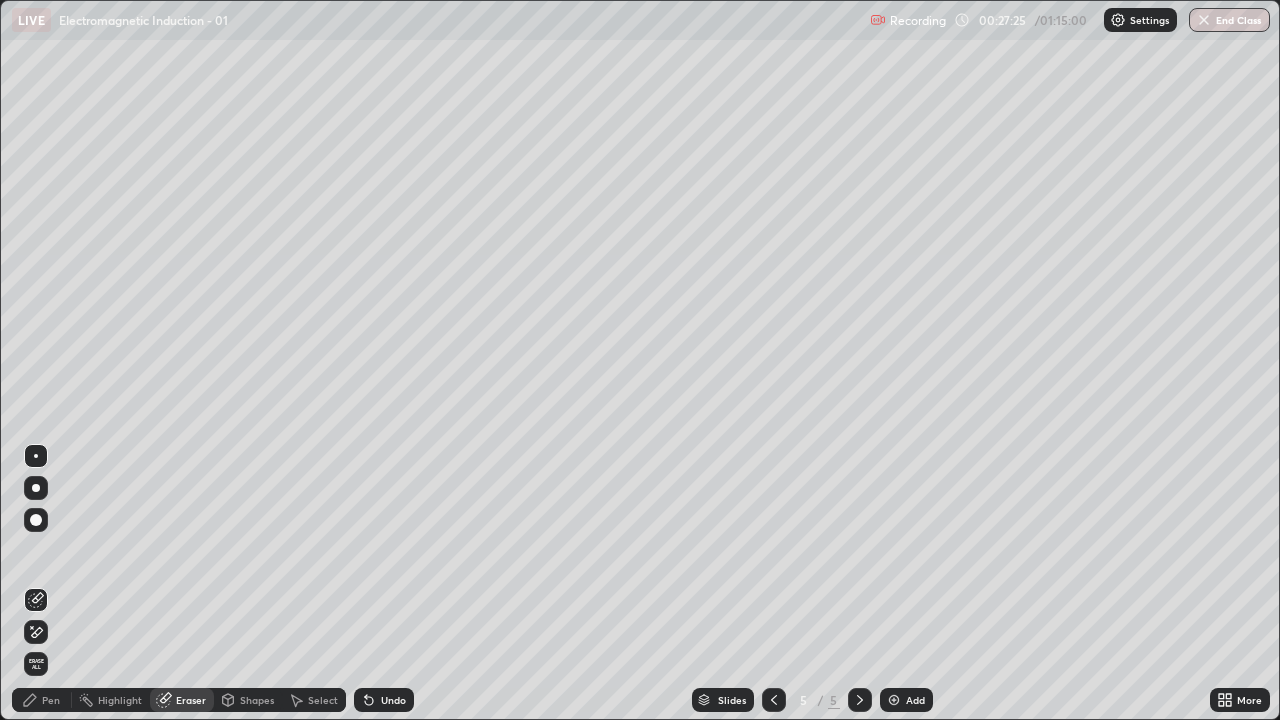 click on "Pen" at bounding box center [51, 700] 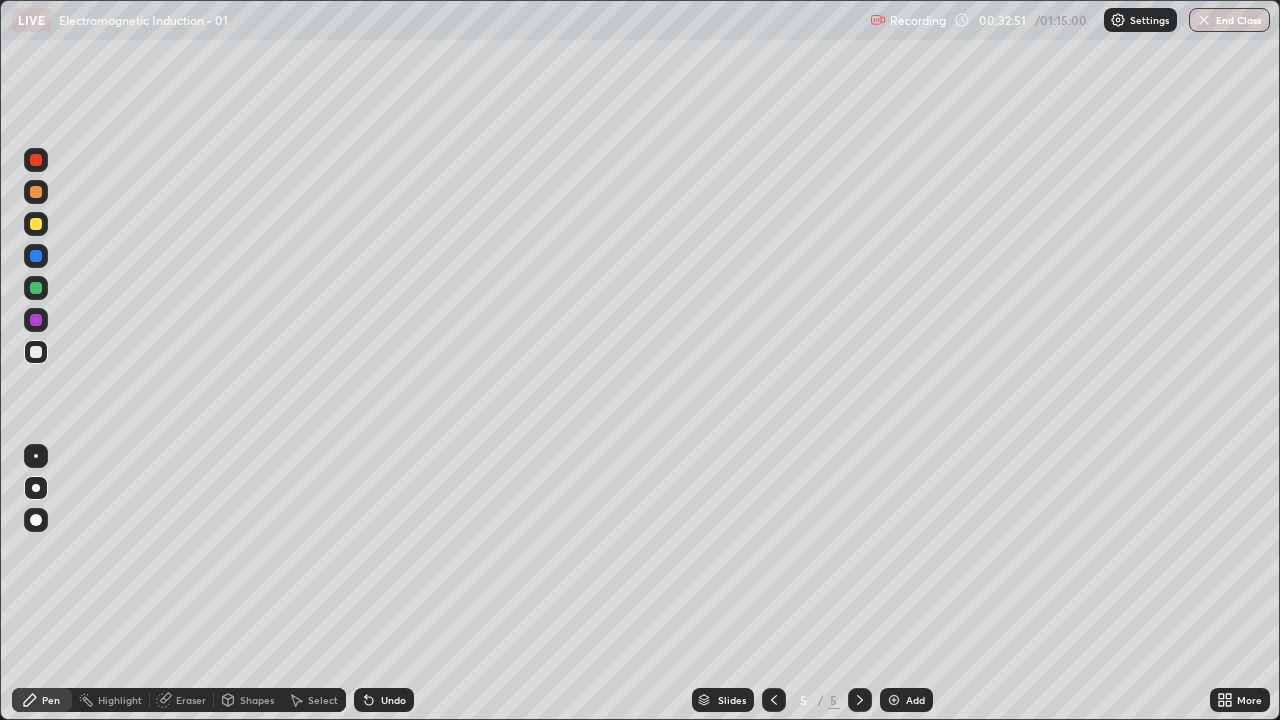 click on "Add" at bounding box center (915, 700) 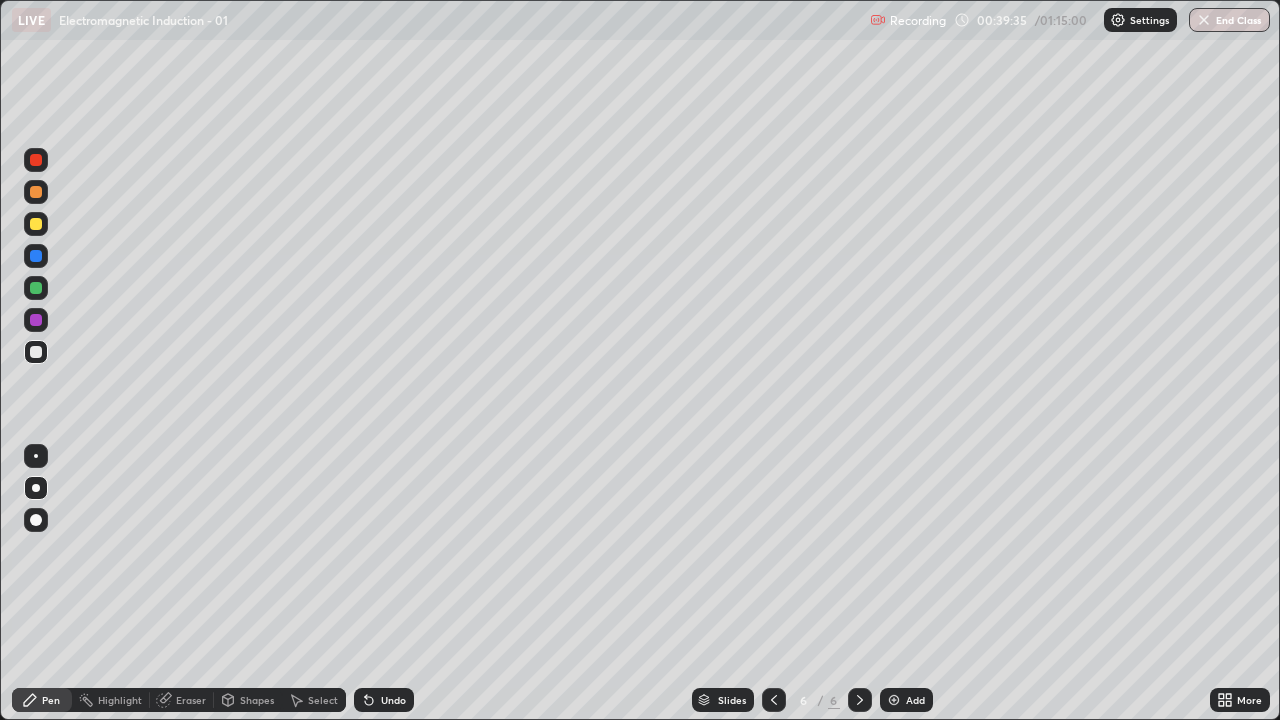 click at bounding box center (36, 288) 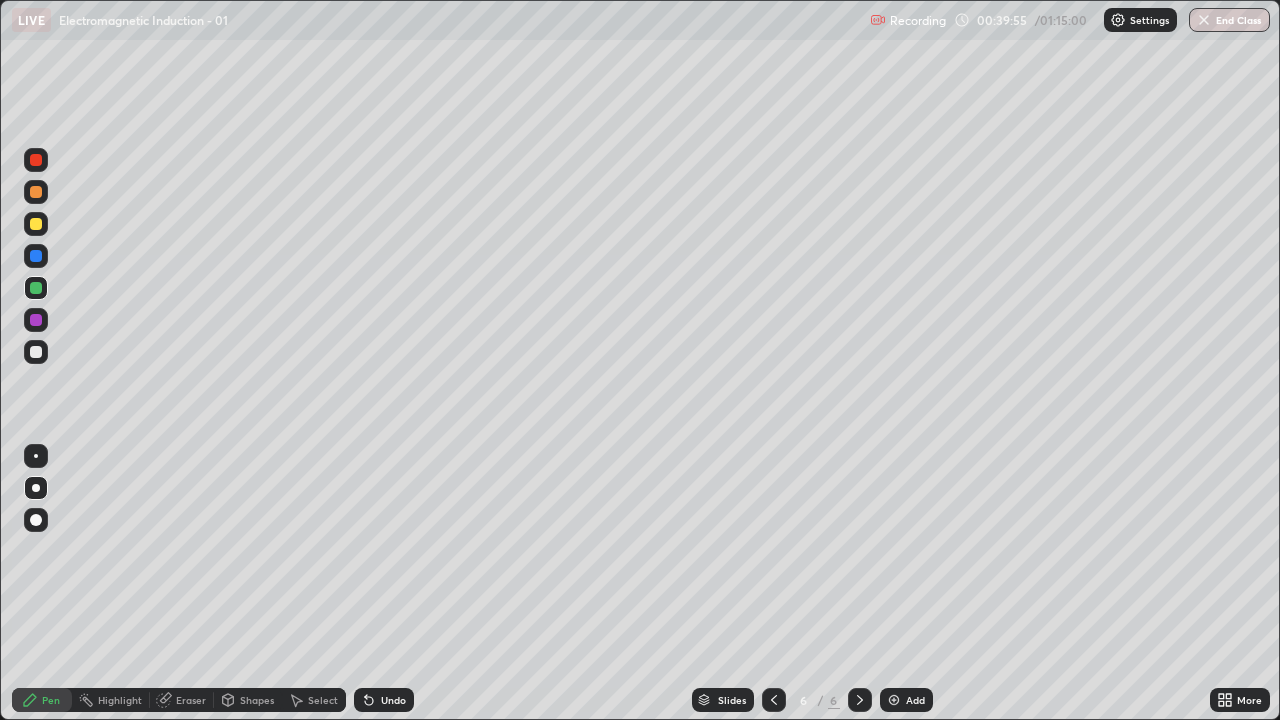 click on "Eraser" at bounding box center [191, 700] 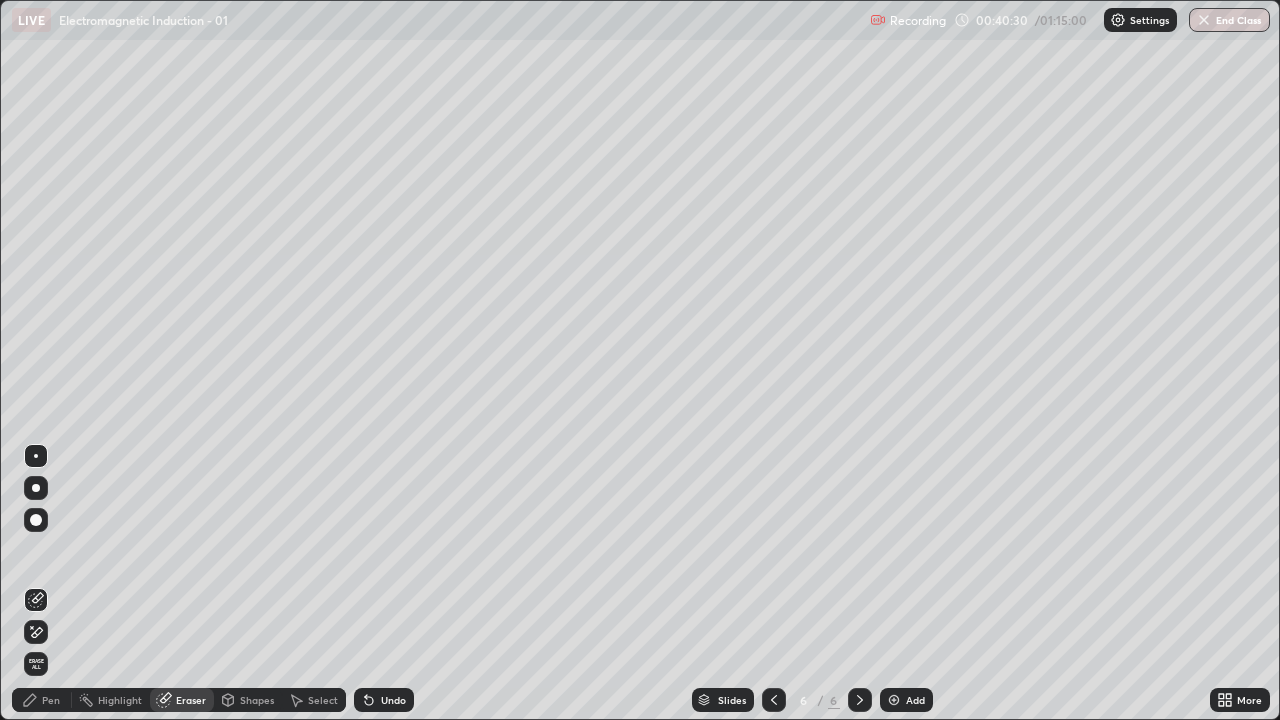 click on "Pen" at bounding box center (51, 700) 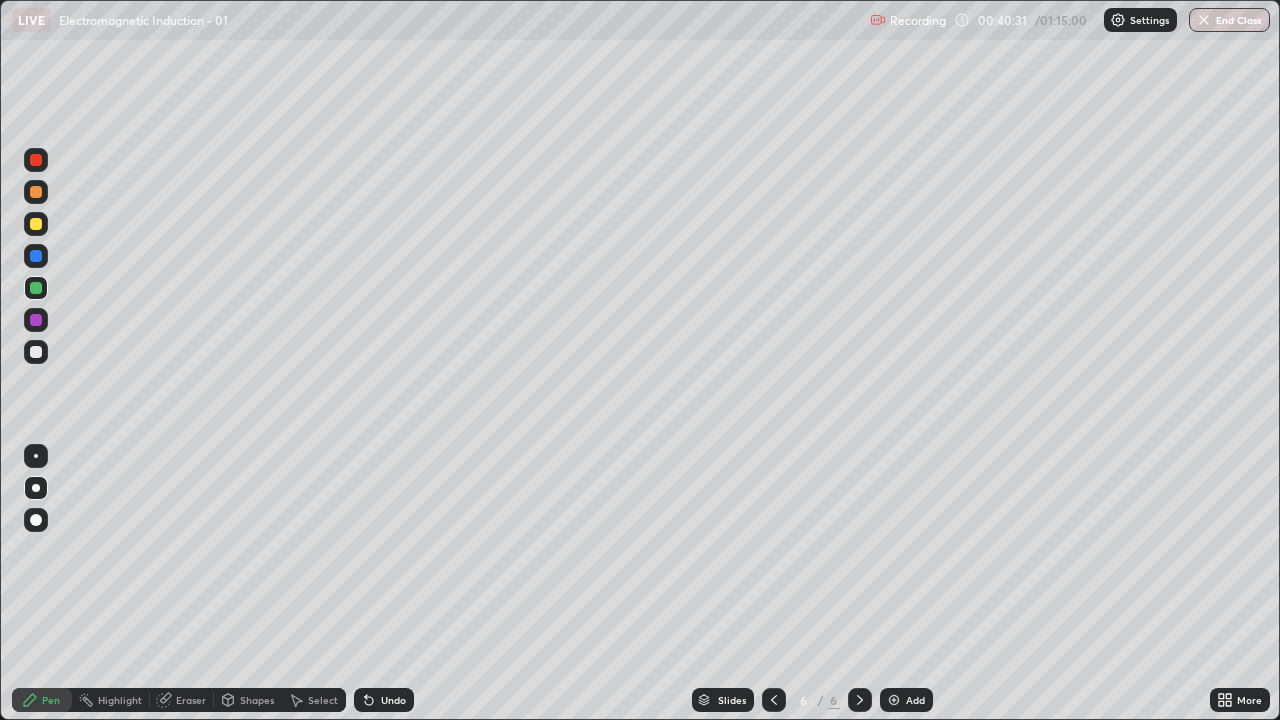 click at bounding box center (36, 352) 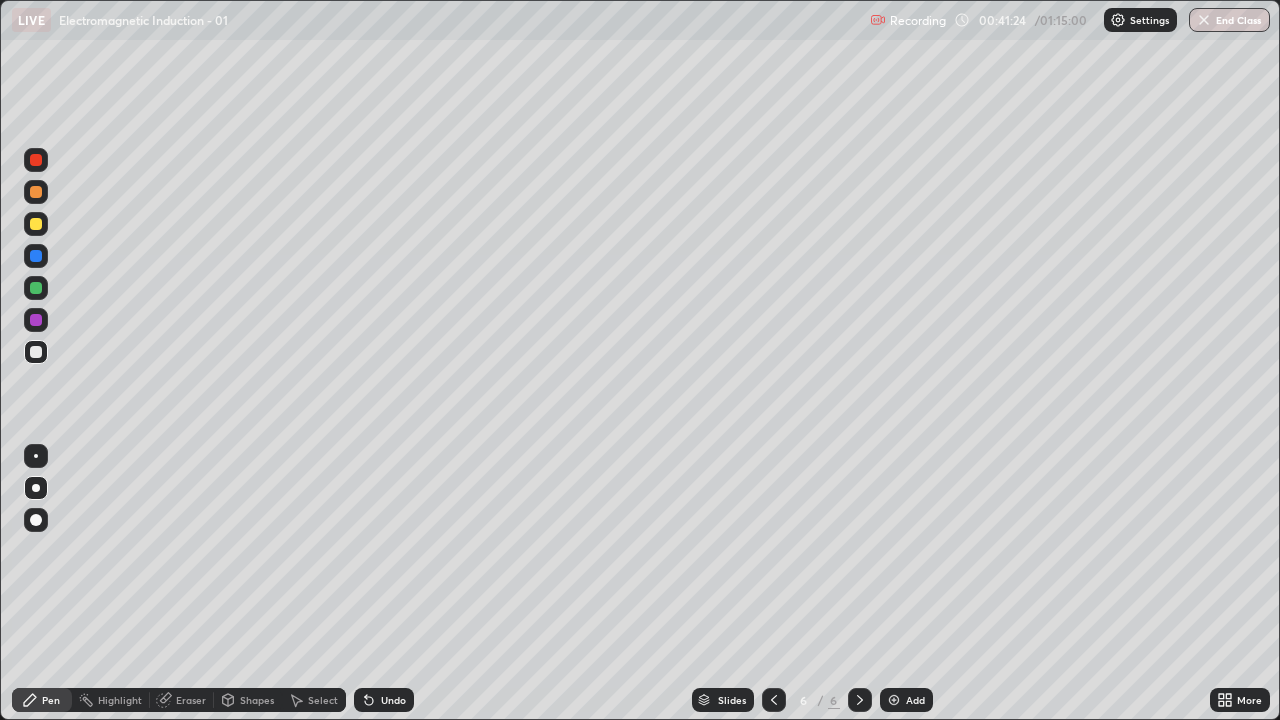 click on "Add" at bounding box center [915, 700] 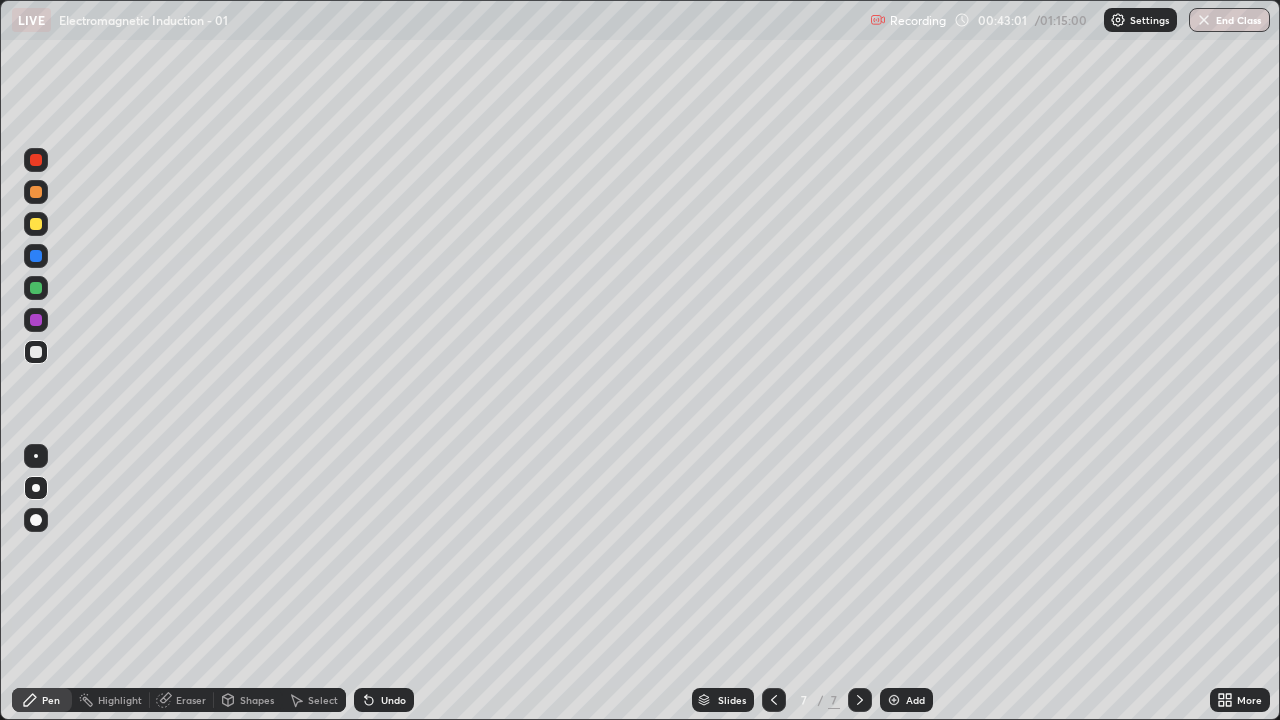 click at bounding box center (36, 288) 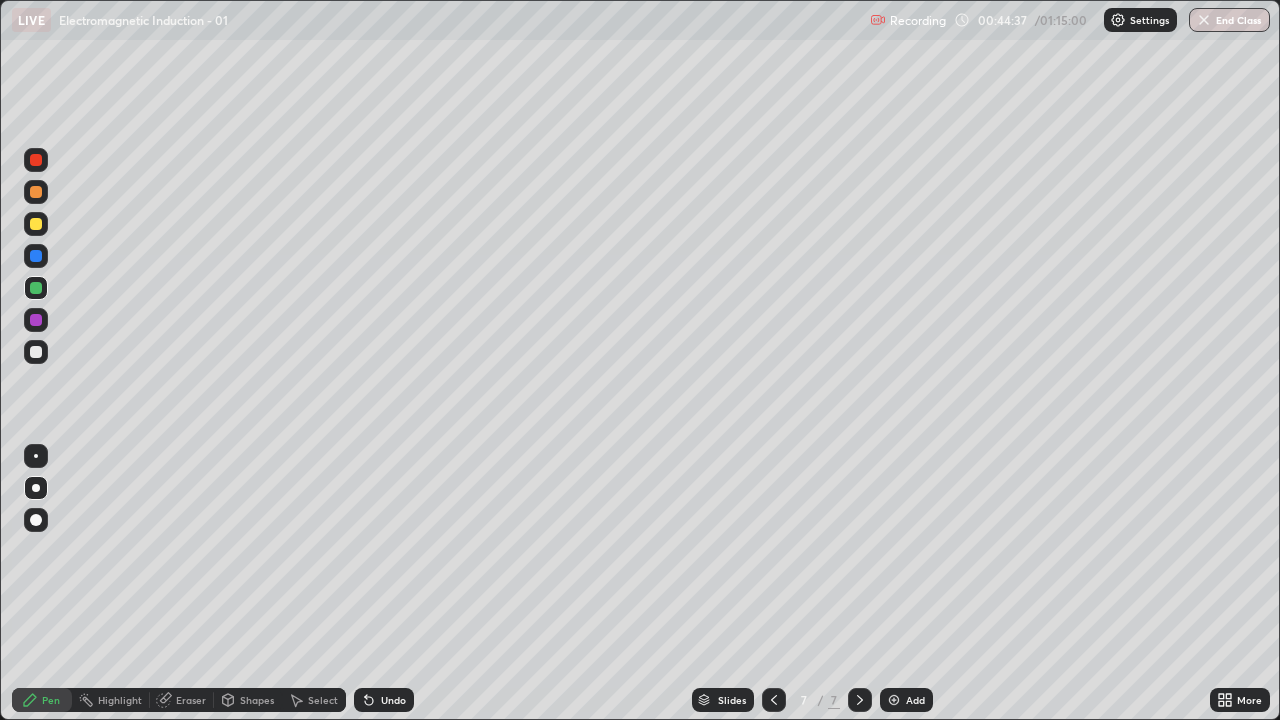 click 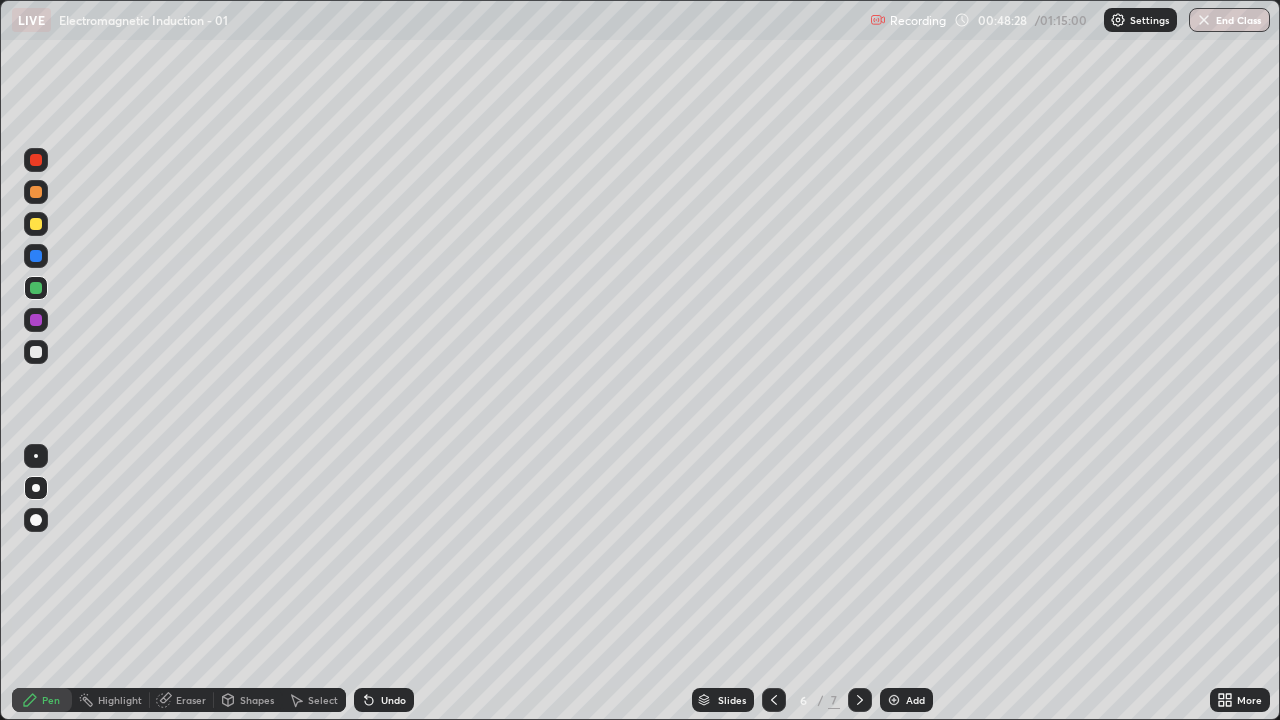 click 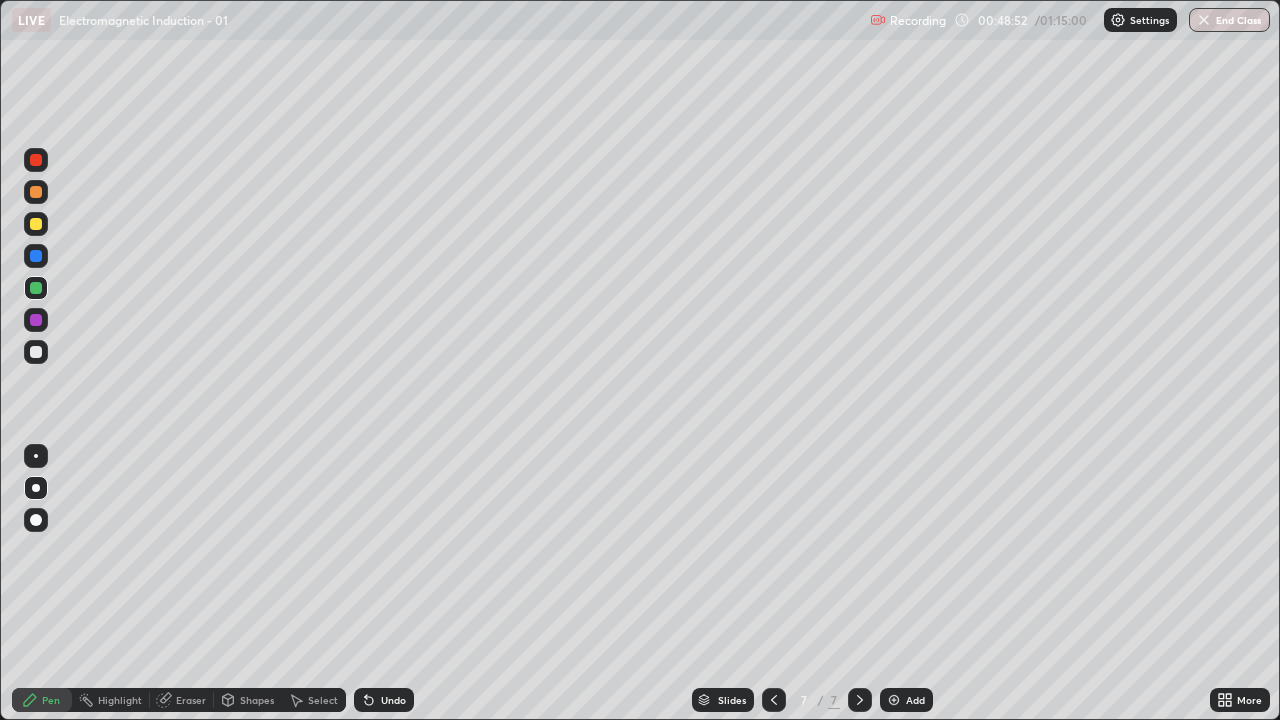 click at bounding box center [36, 352] 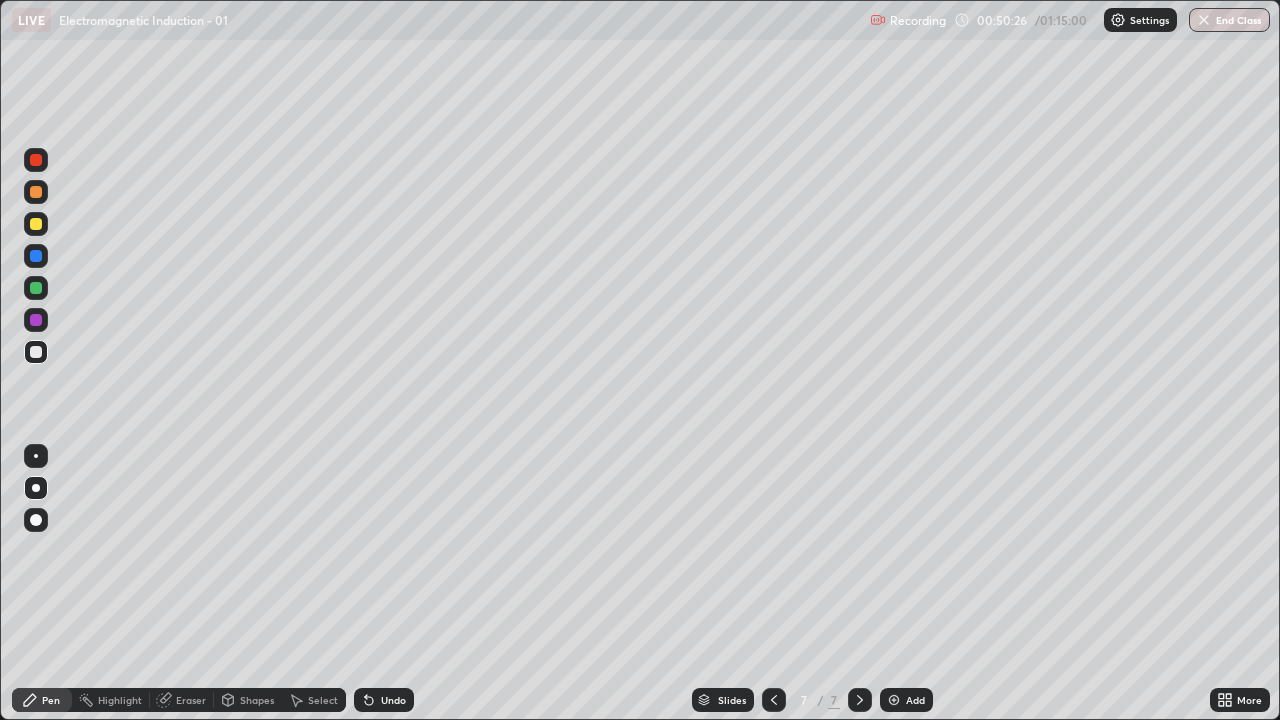 click at bounding box center (36, 160) 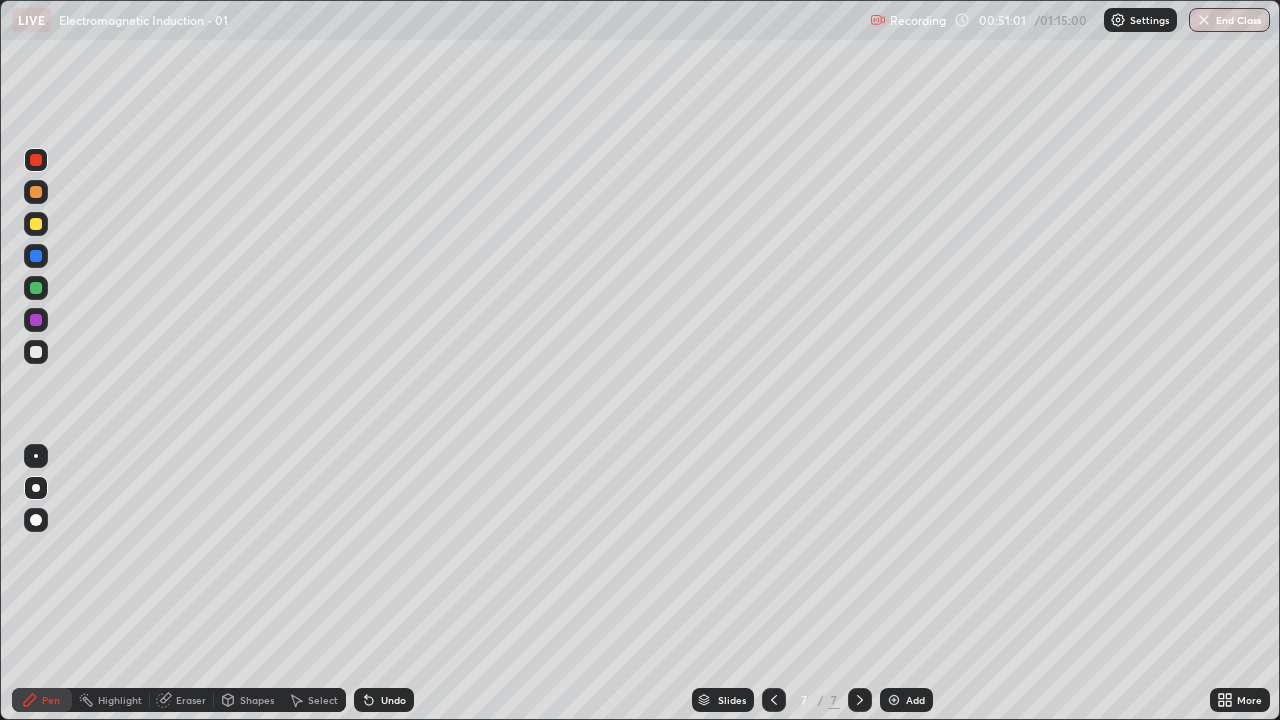 click on "Eraser" at bounding box center [191, 700] 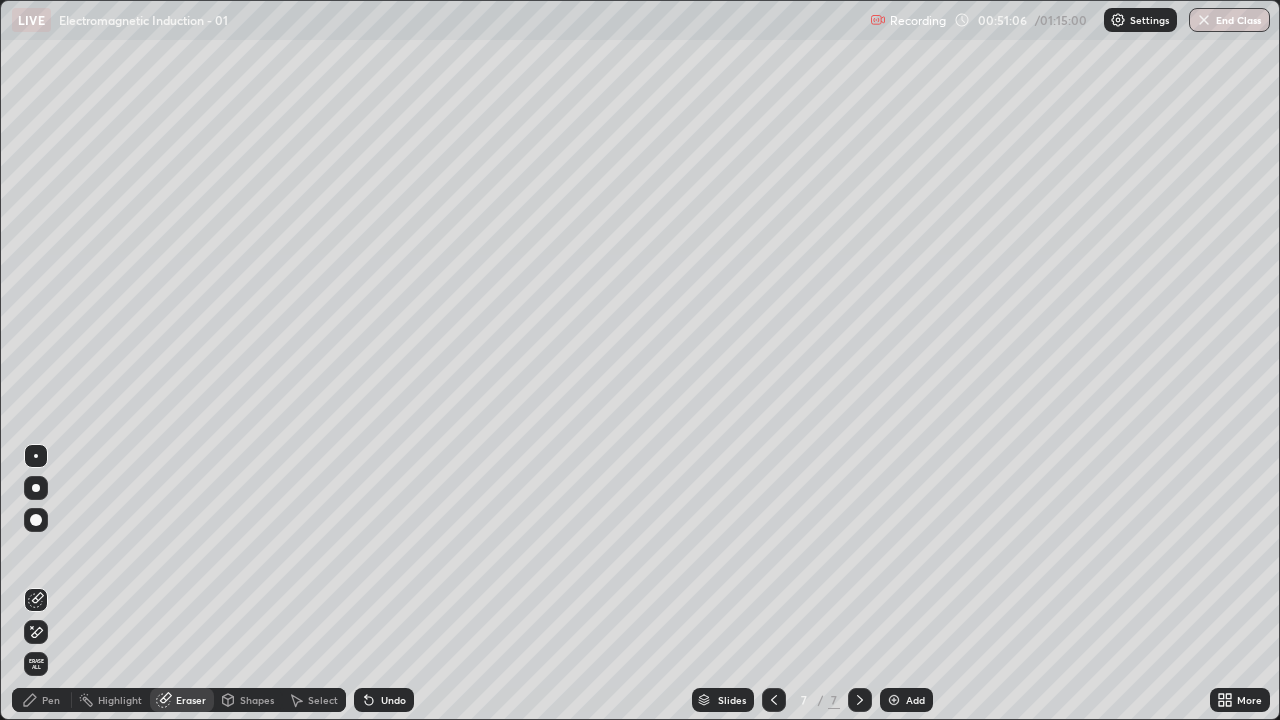 click on "Pen" at bounding box center (51, 700) 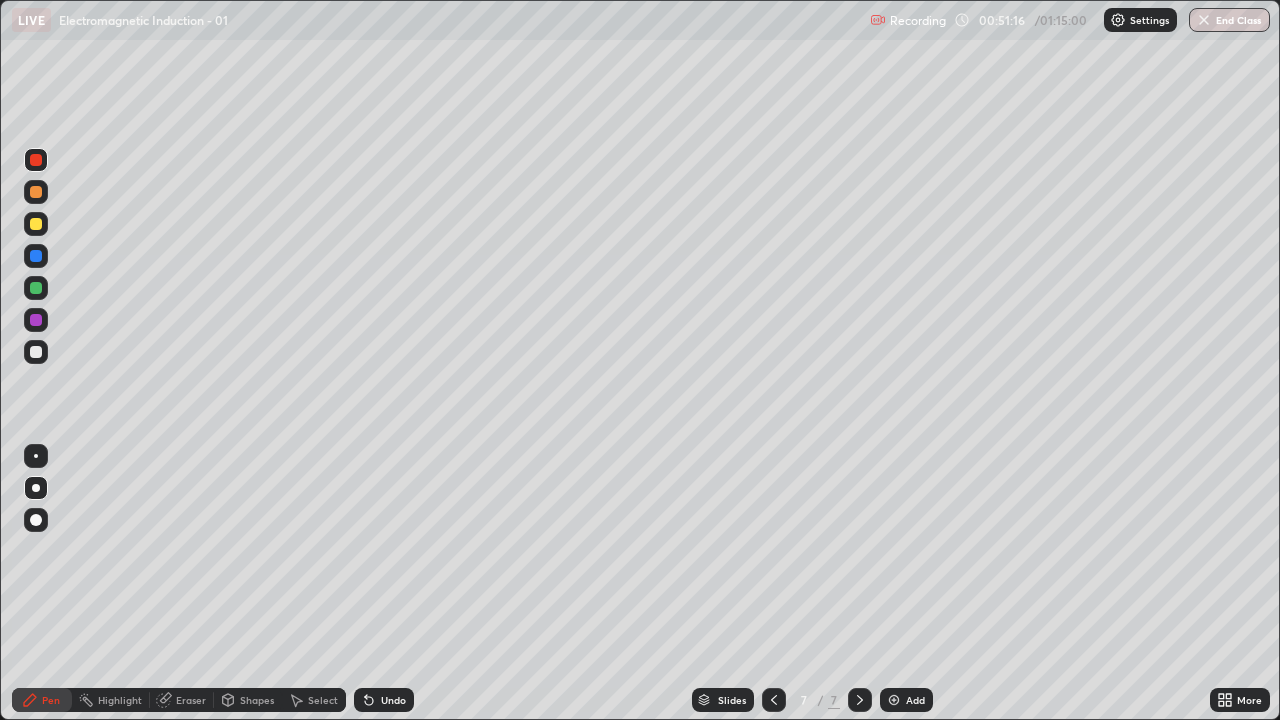 click at bounding box center (36, 352) 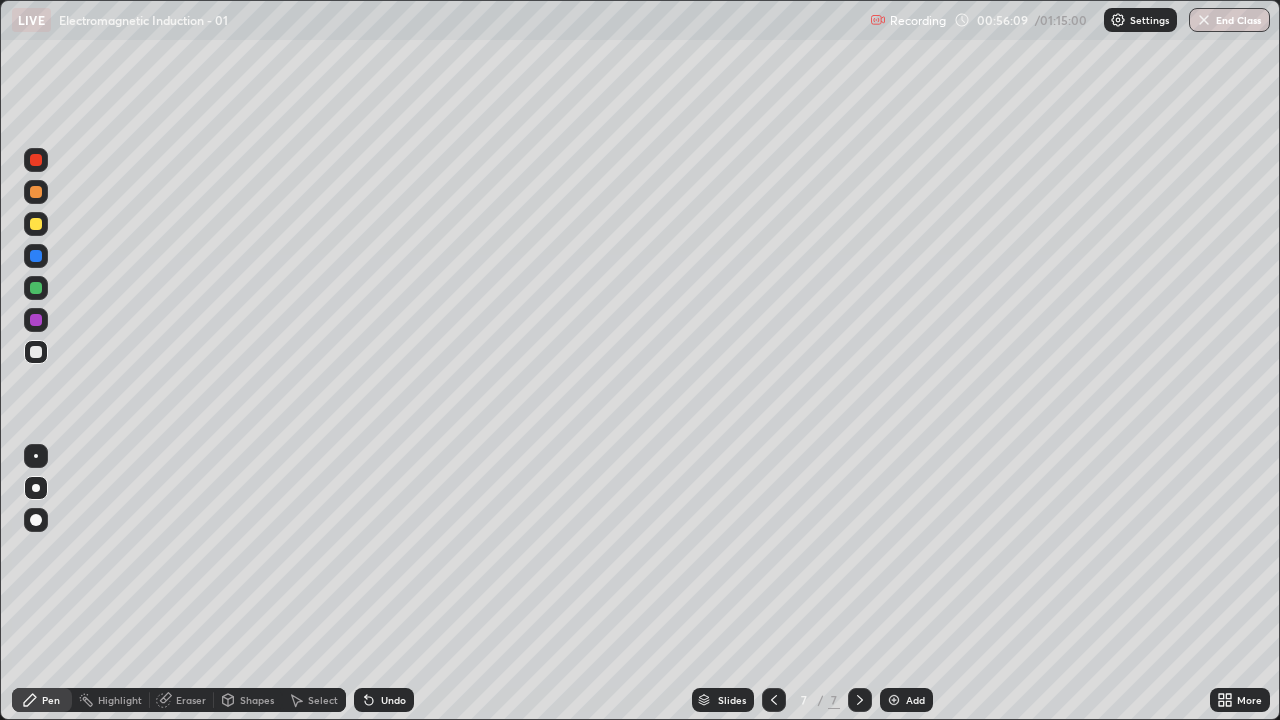 click on "Add" at bounding box center (915, 700) 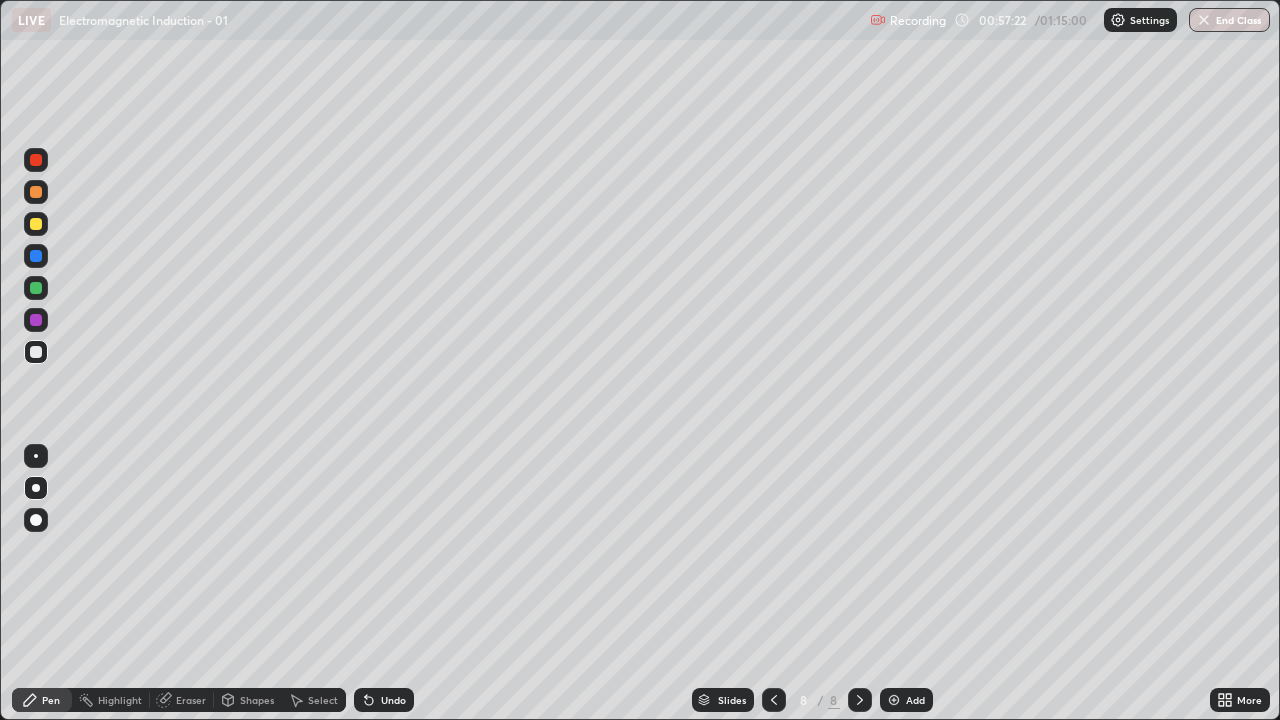 click on "Select" at bounding box center [323, 700] 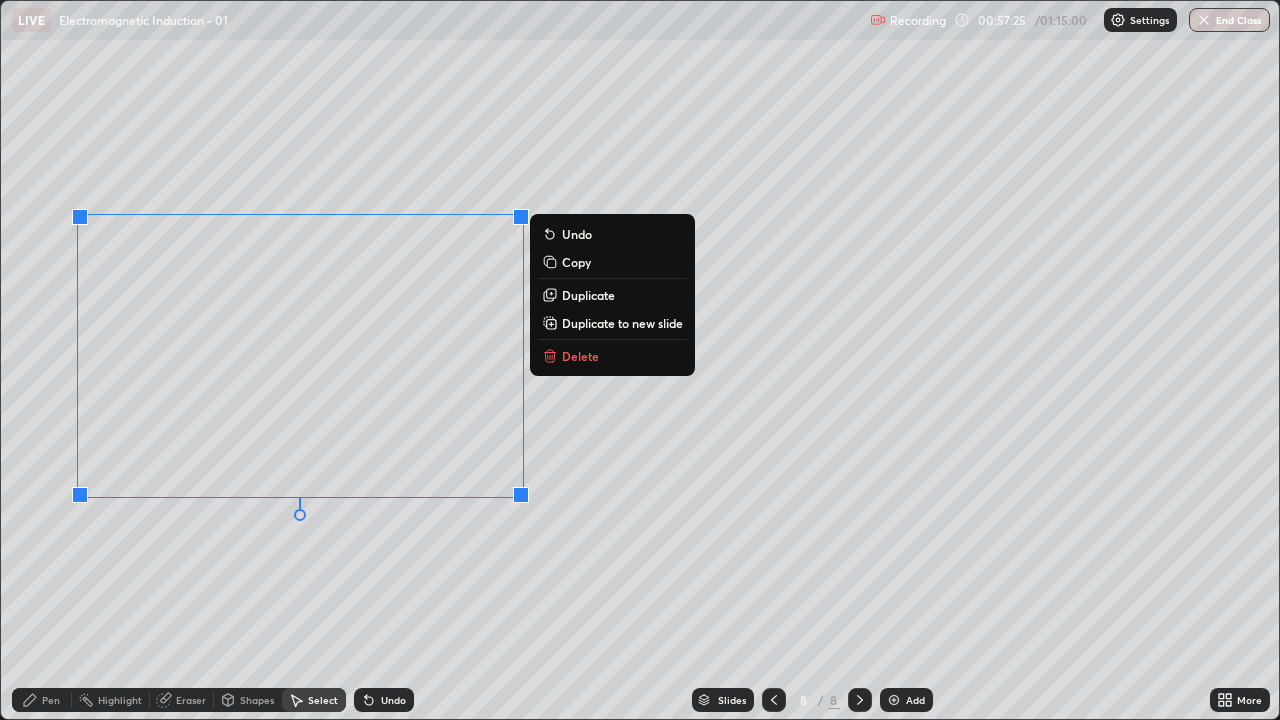 click on "Delete" at bounding box center (580, 356) 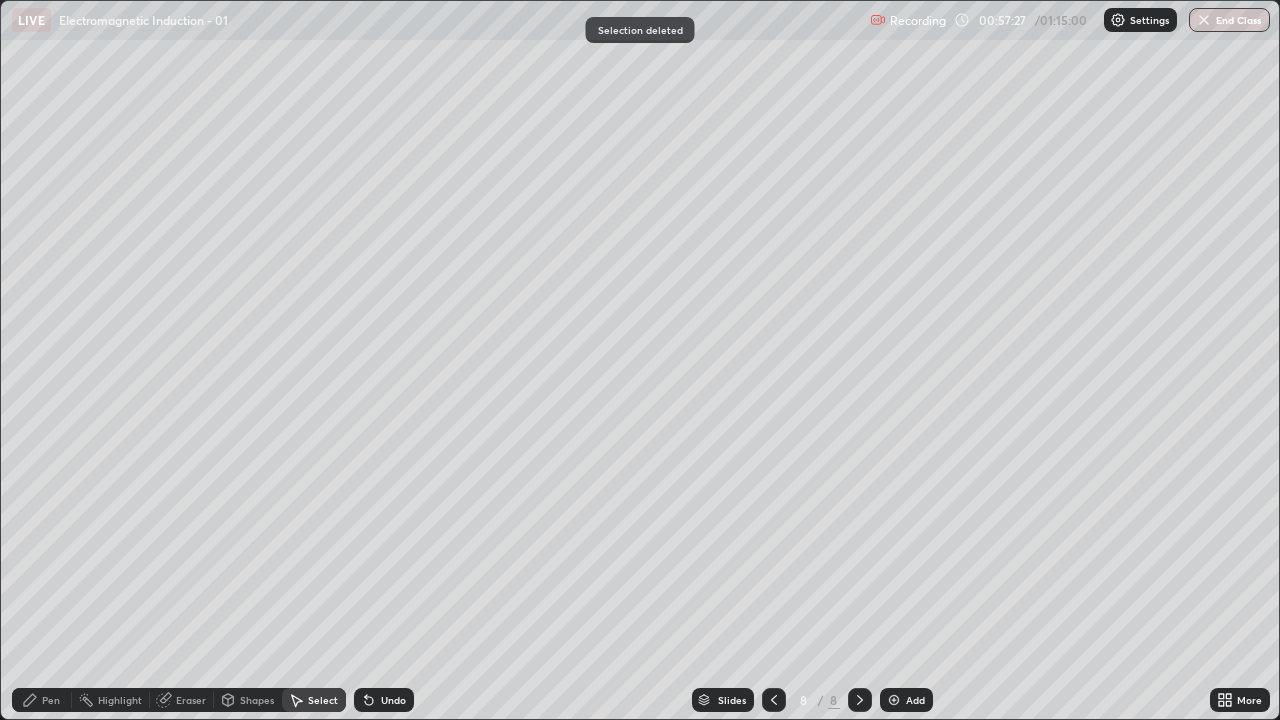 click on "Pen" at bounding box center [51, 700] 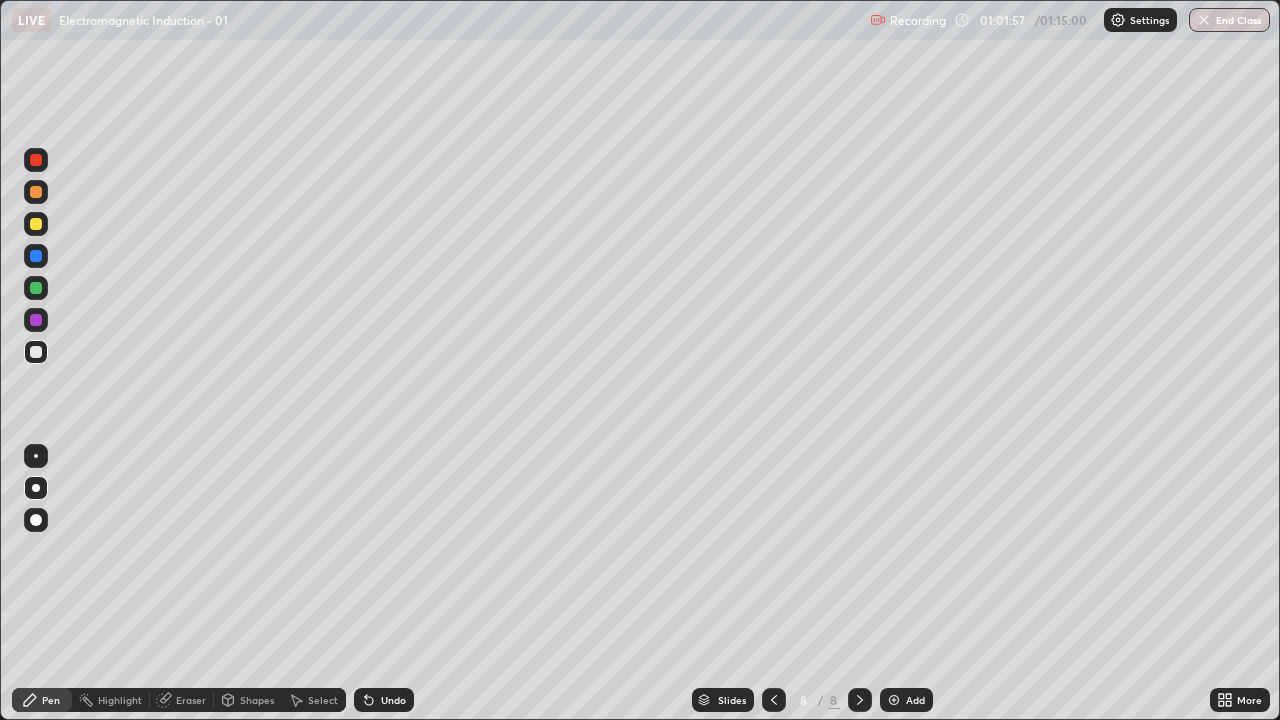 click on "Eraser" at bounding box center (191, 700) 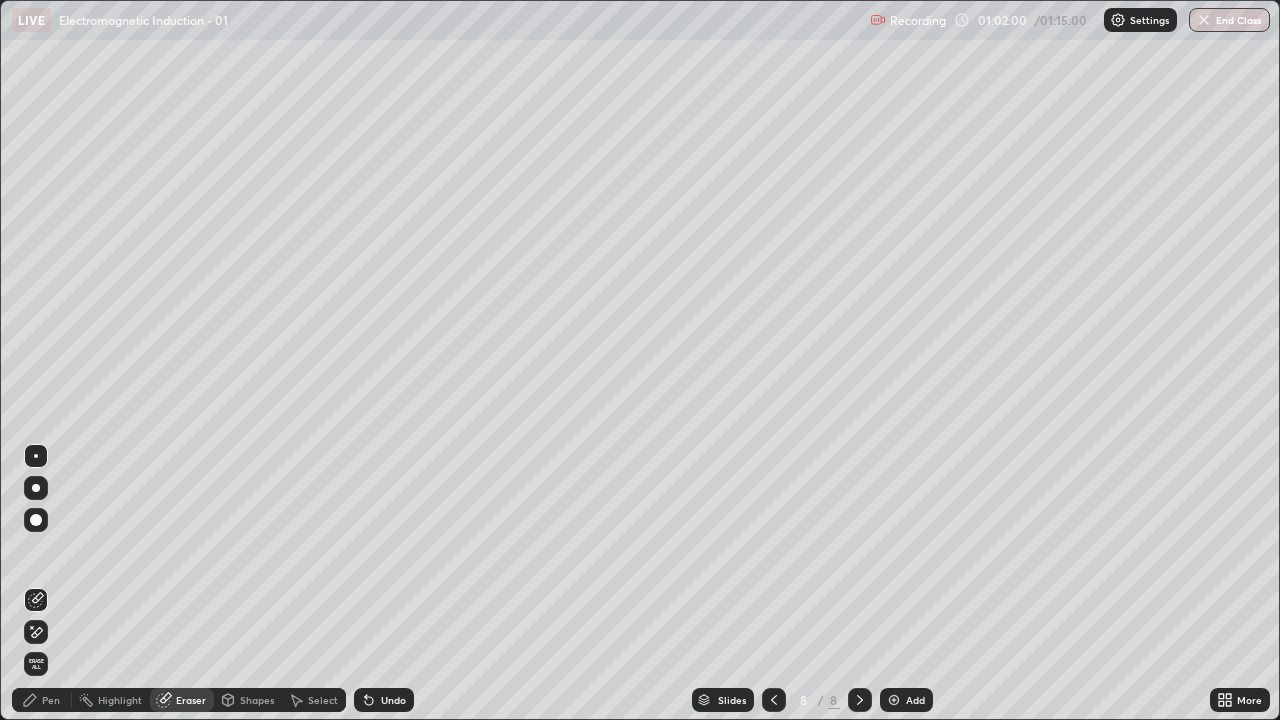 click on "Pen" at bounding box center [42, 700] 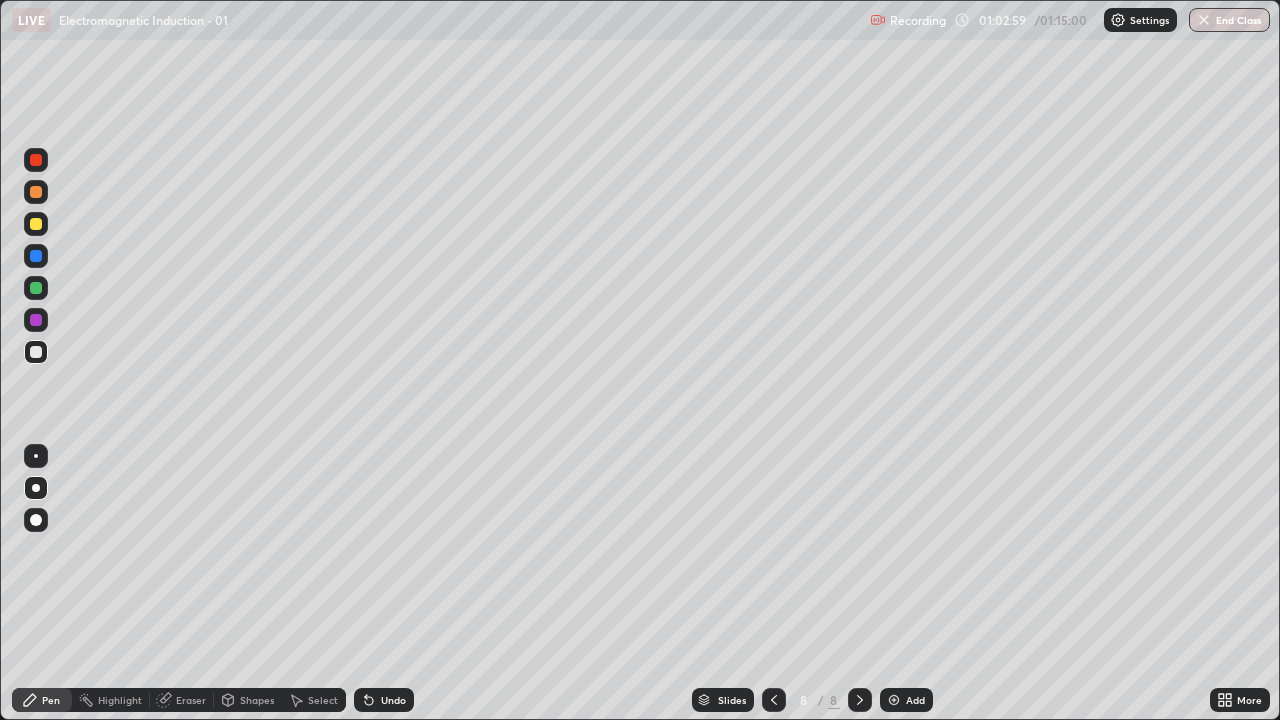 click on "Eraser" at bounding box center [191, 700] 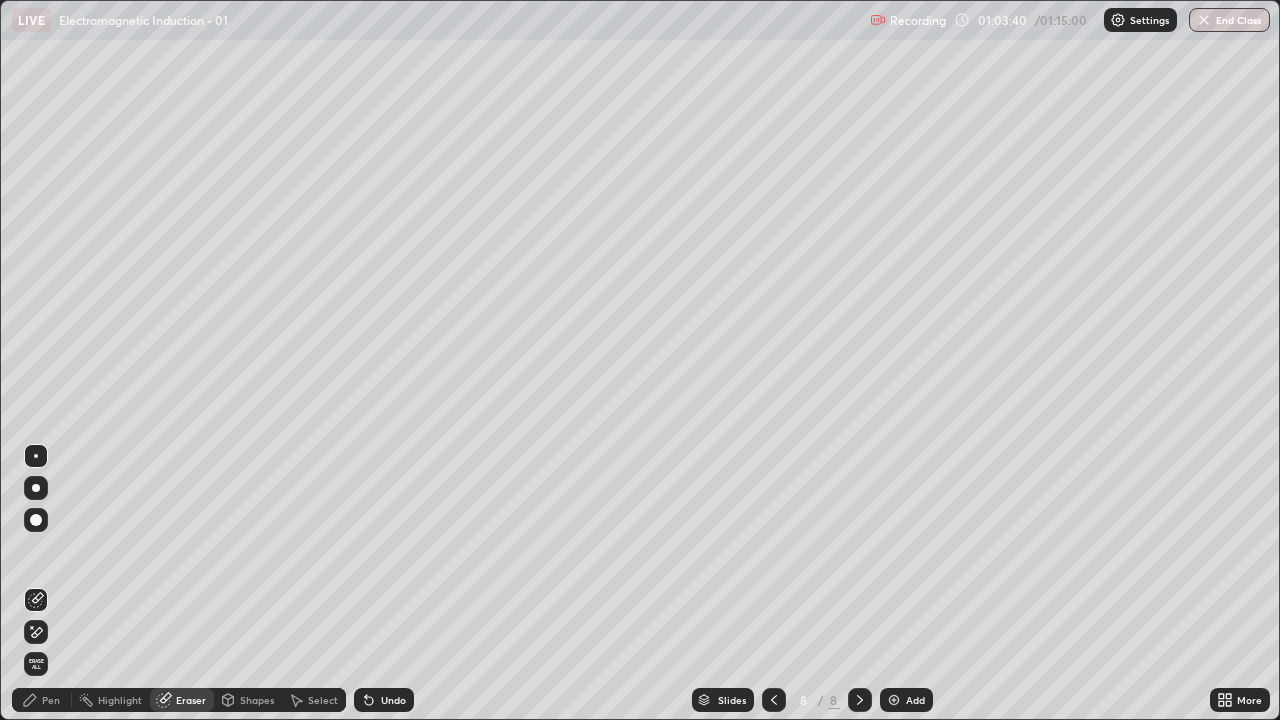 click on "Pen" at bounding box center (42, 700) 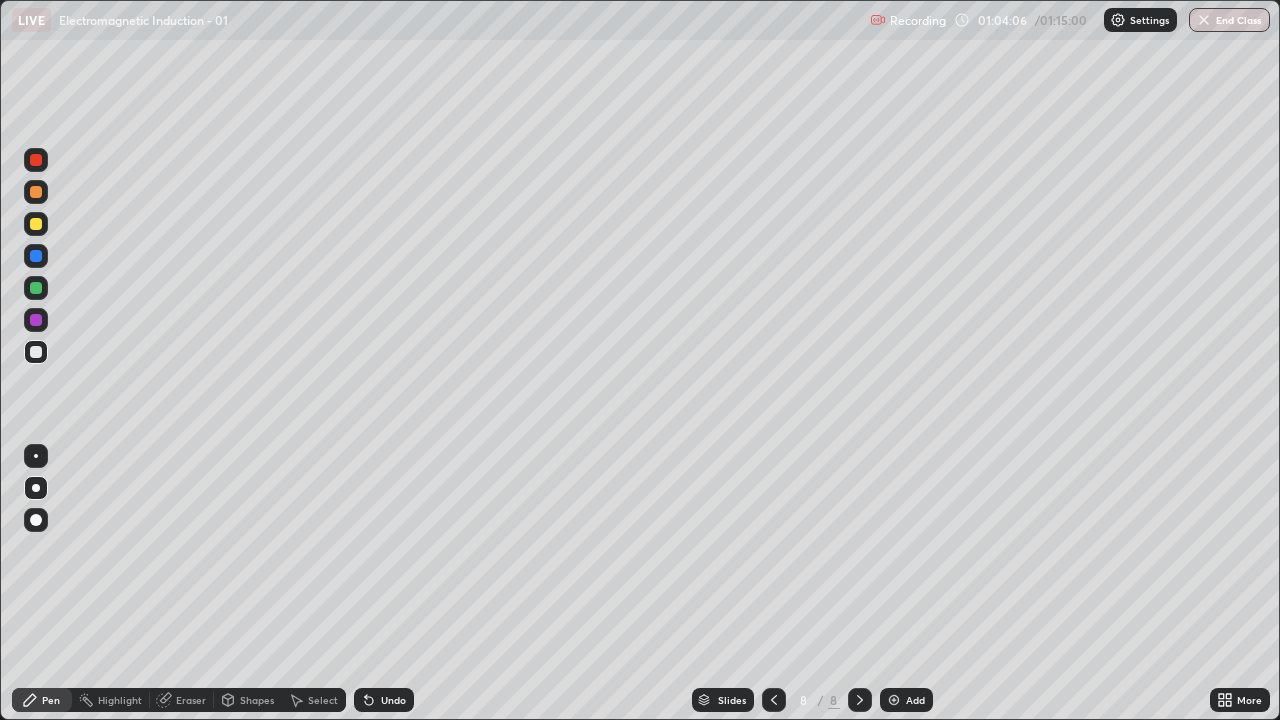 click on "Select" at bounding box center (323, 700) 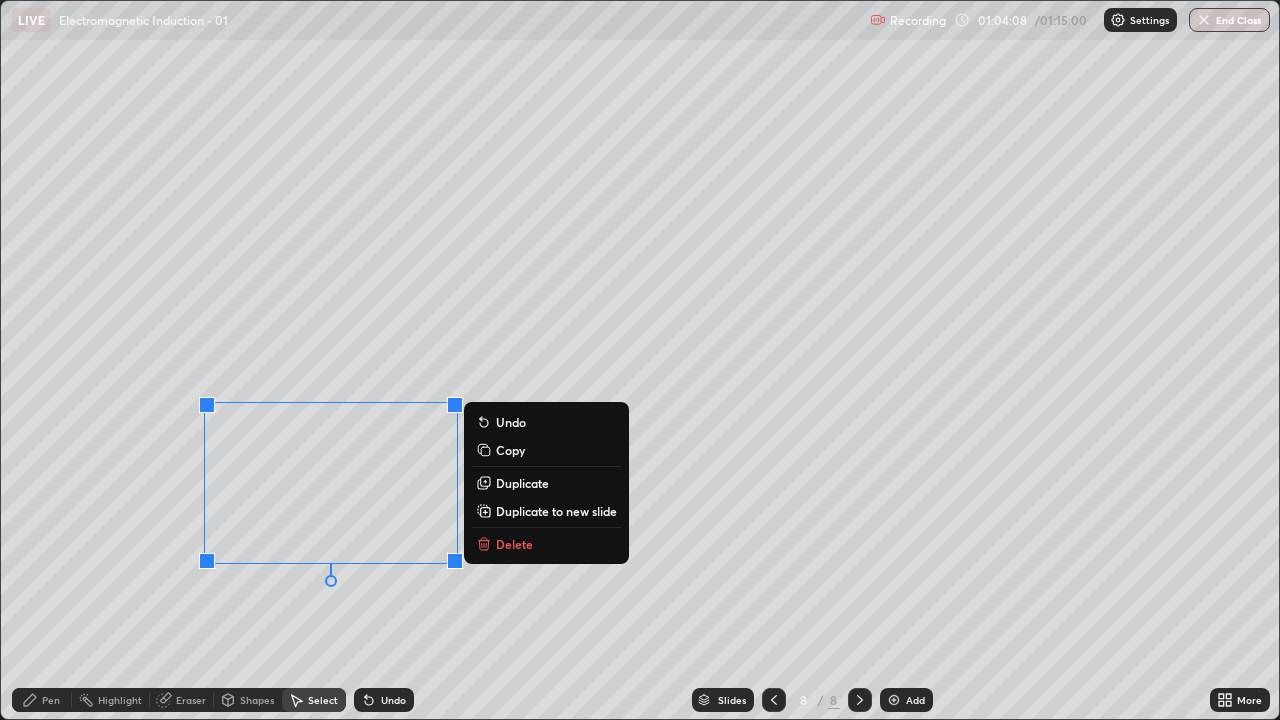 click 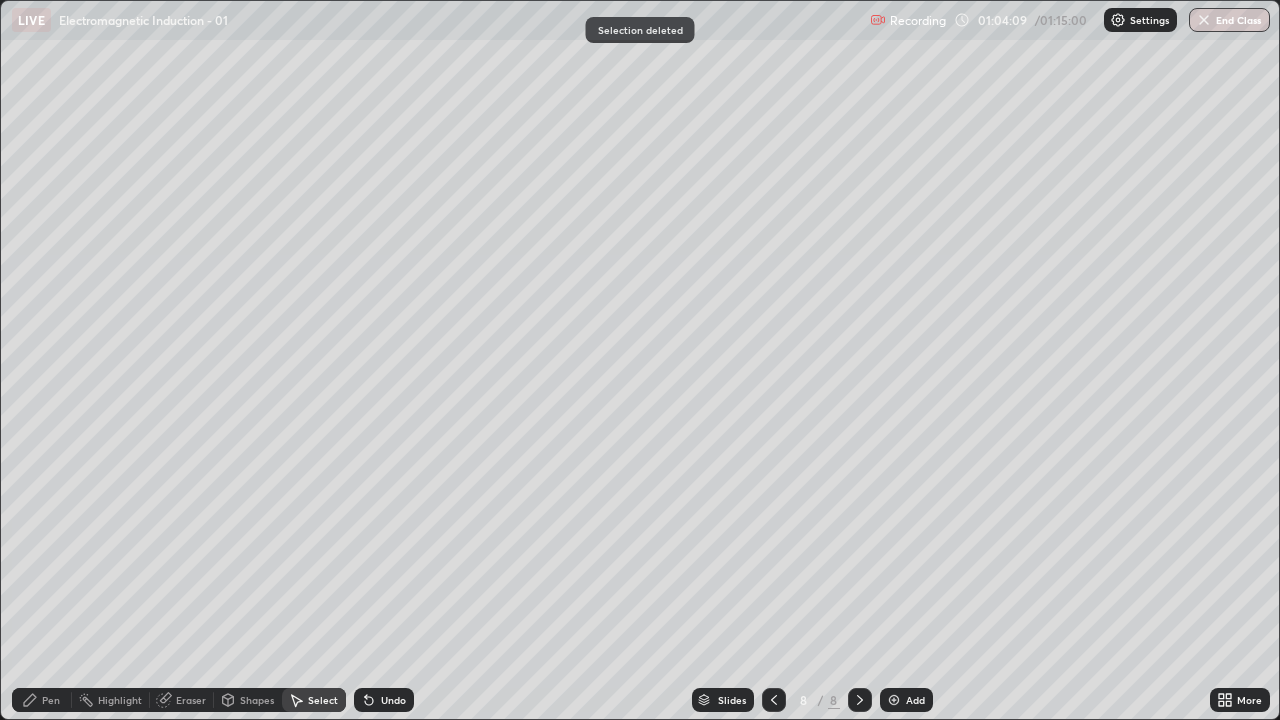 click on "Pen" at bounding box center (51, 700) 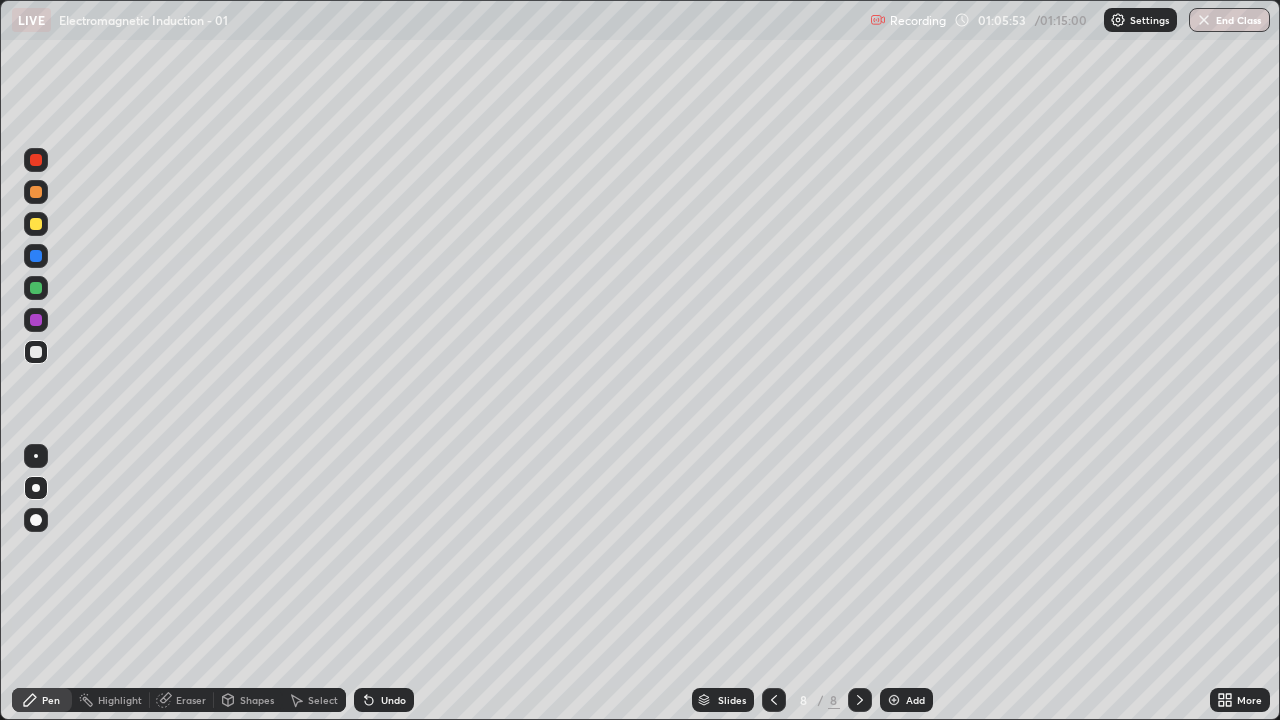 click on "Add" at bounding box center (906, 700) 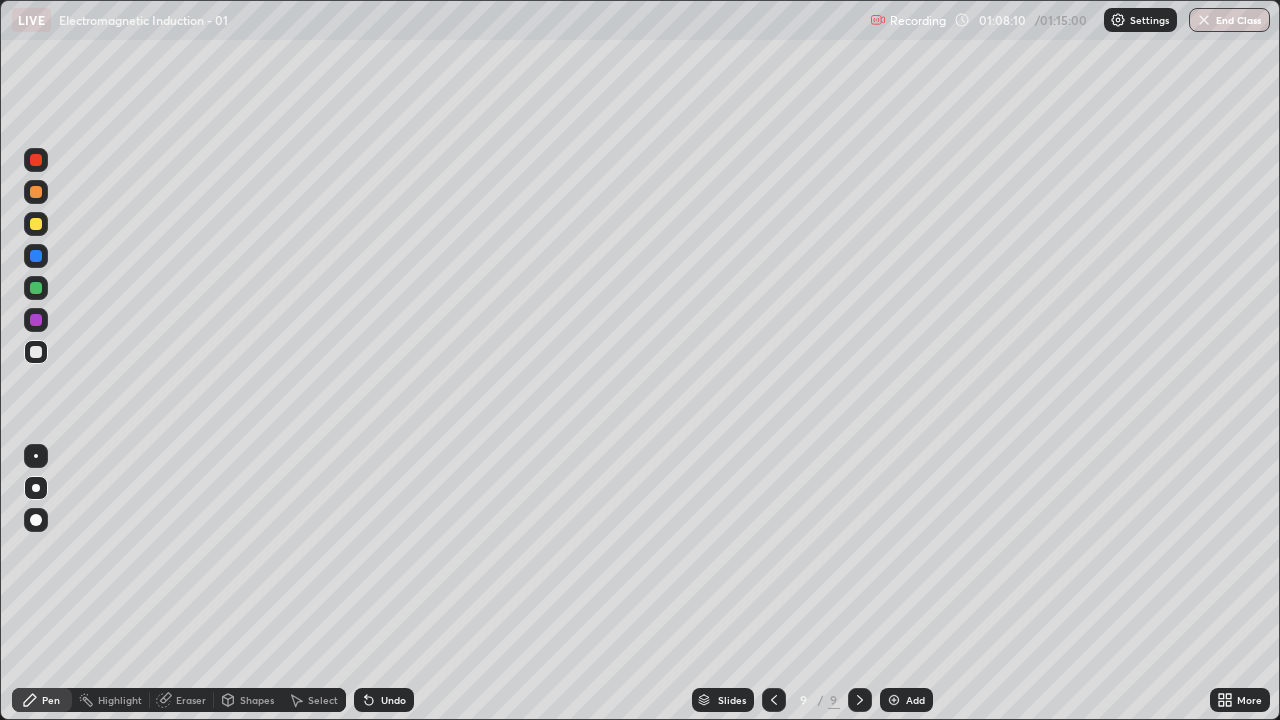 click 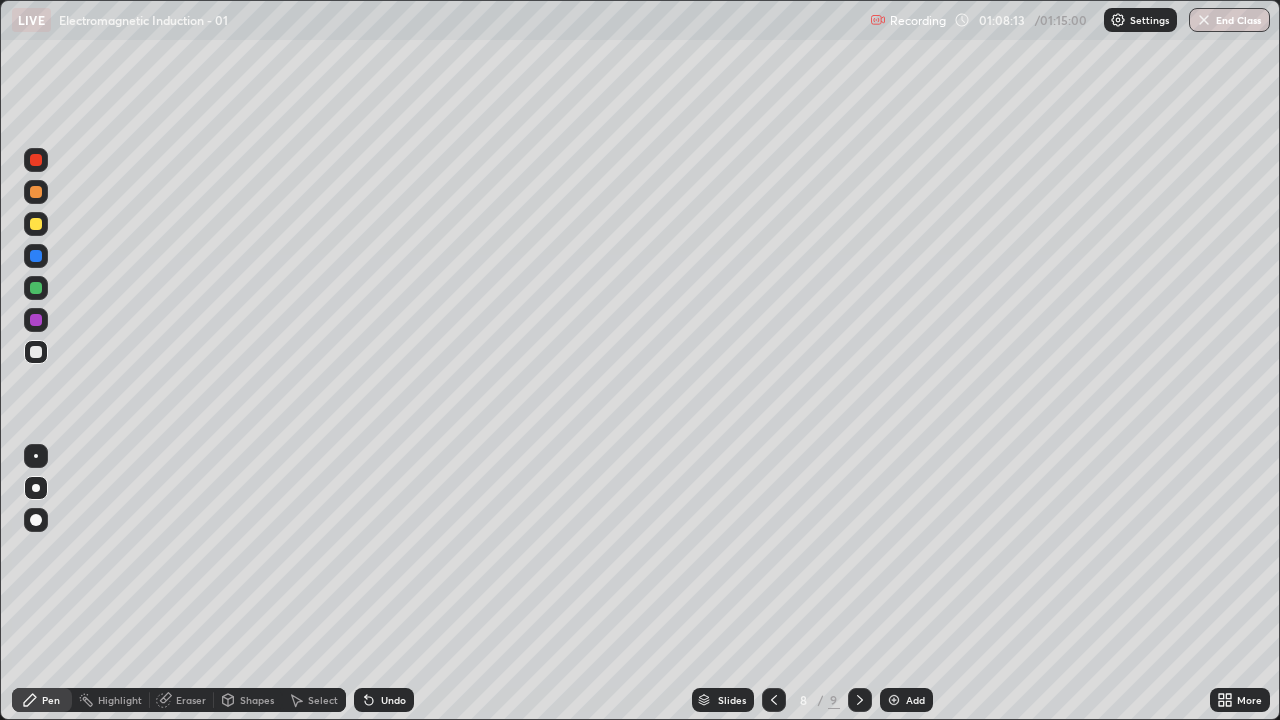 click 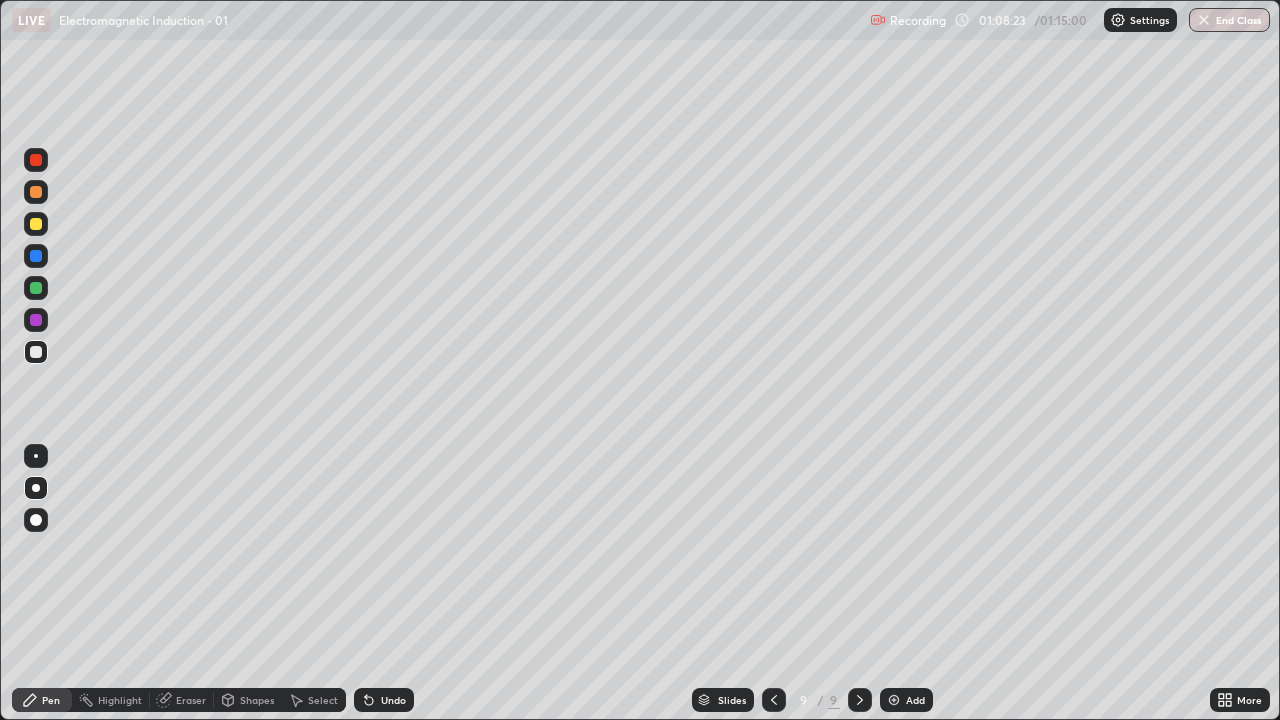 click on "Eraser" at bounding box center (191, 700) 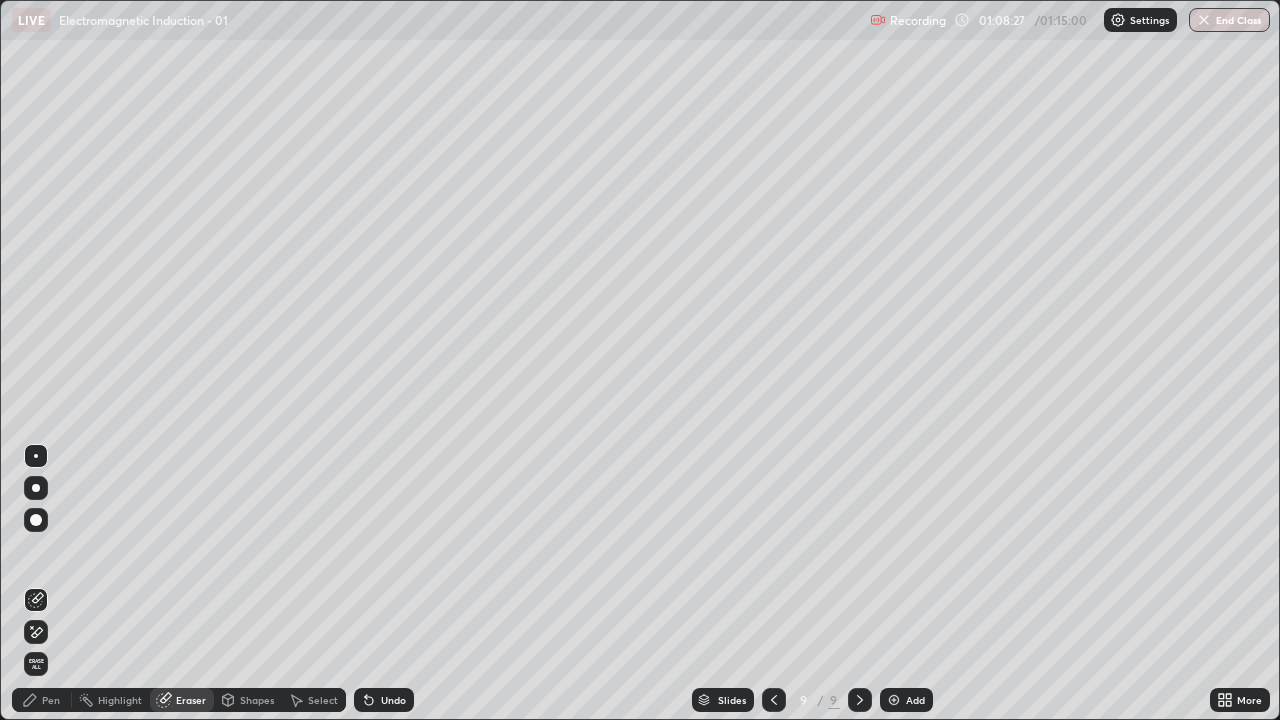click on "Pen" at bounding box center (51, 700) 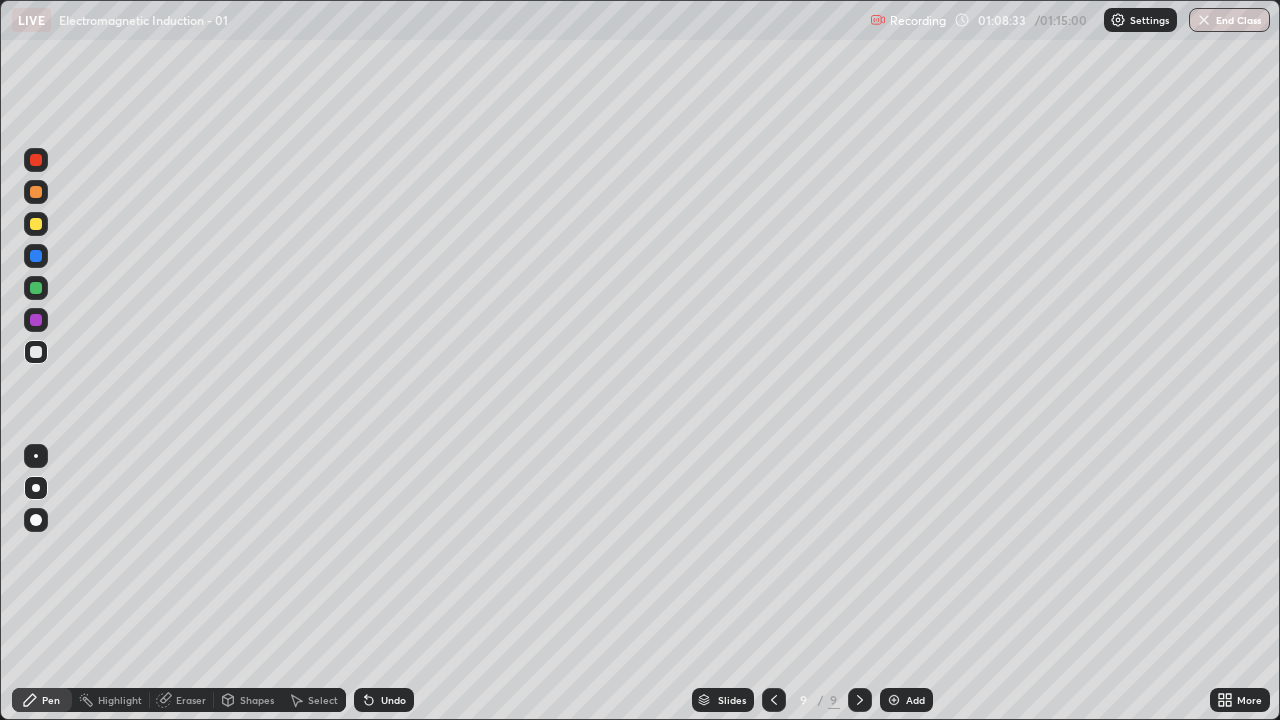 click on "Eraser" at bounding box center (191, 700) 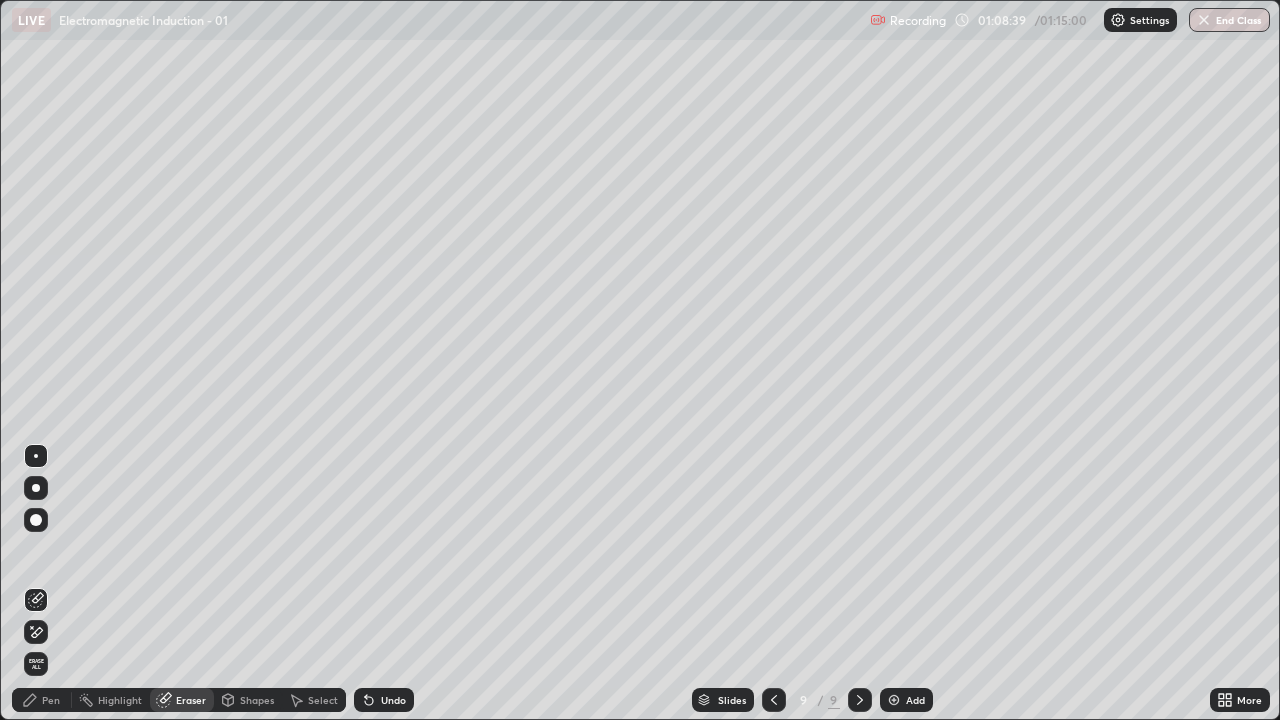 click on "Pen" at bounding box center [51, 700] 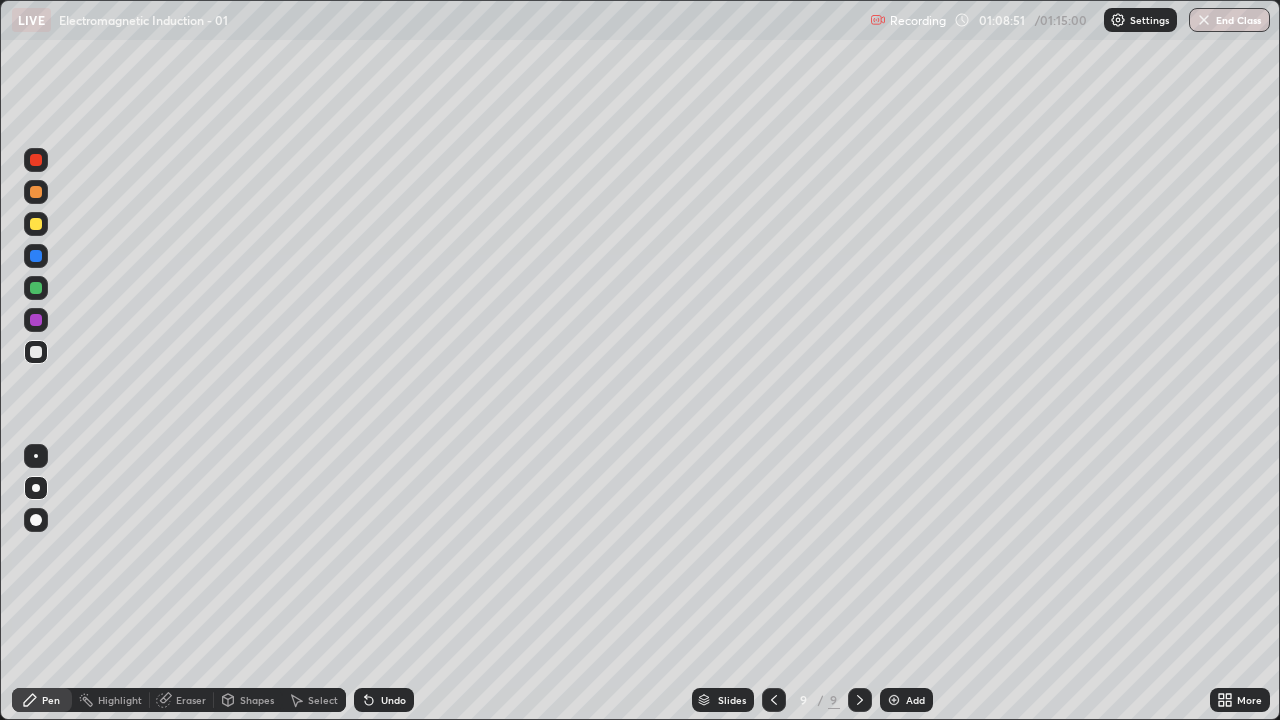click on "Eraser" at bounding box center [191, 700] 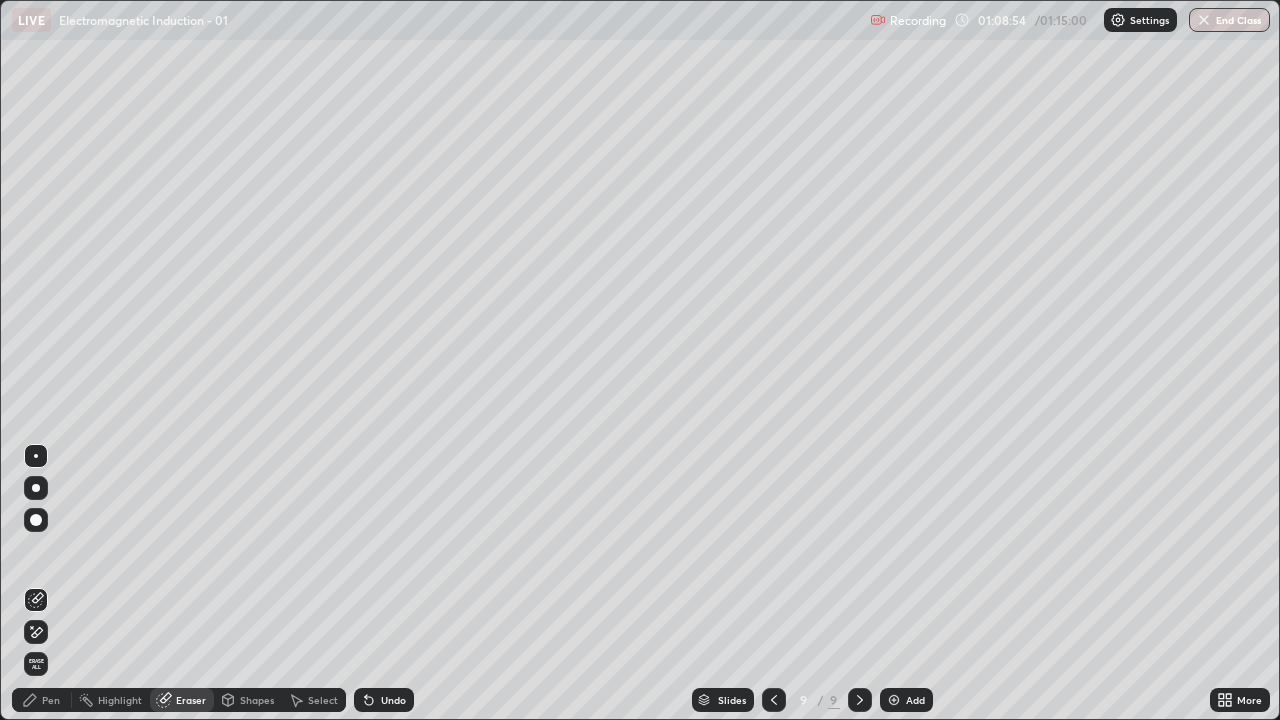 click on "Pen" at bounding box center (42, 700) 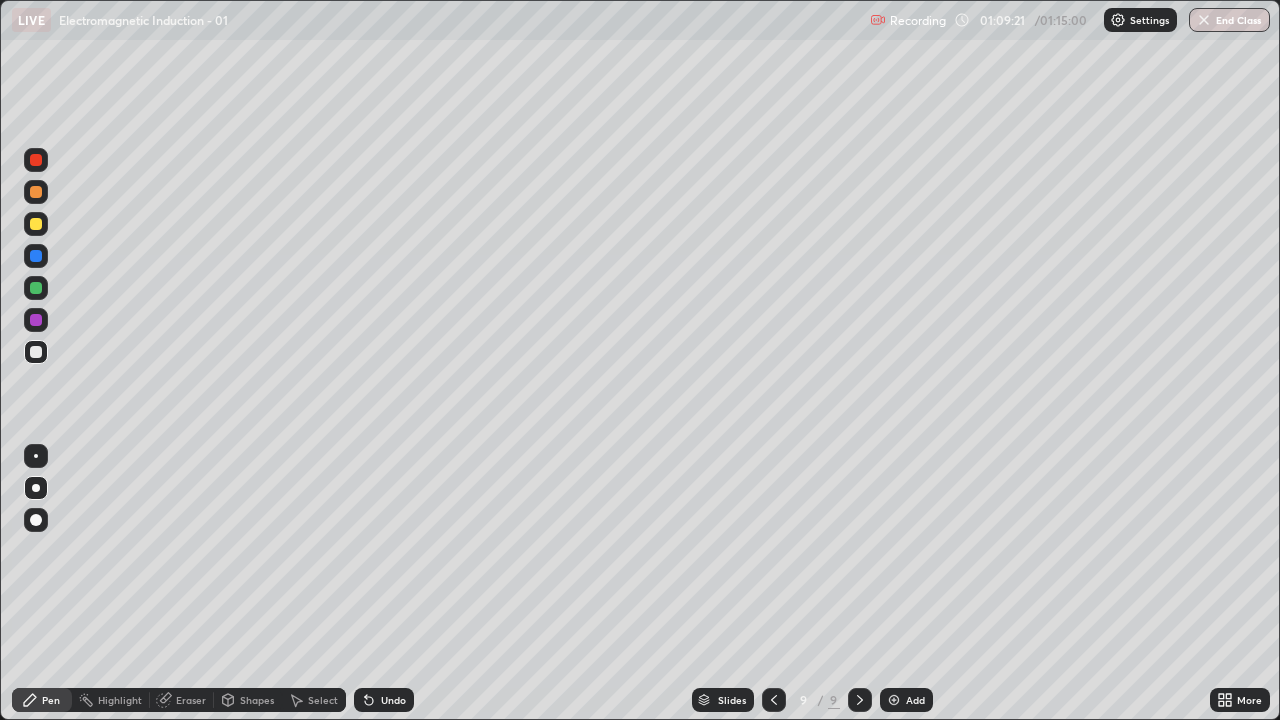 click on "Undo" at bounding box center (393, 700) 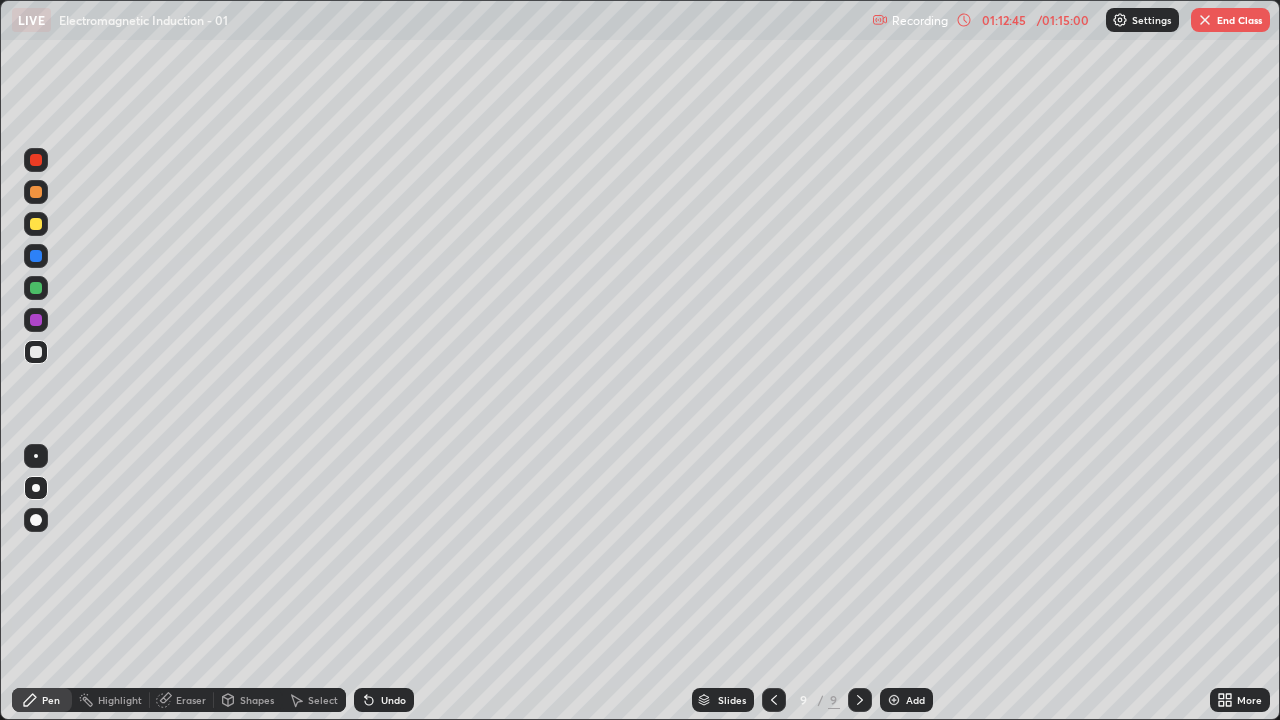 click on "End Class" at bounding box center [1230, 20] 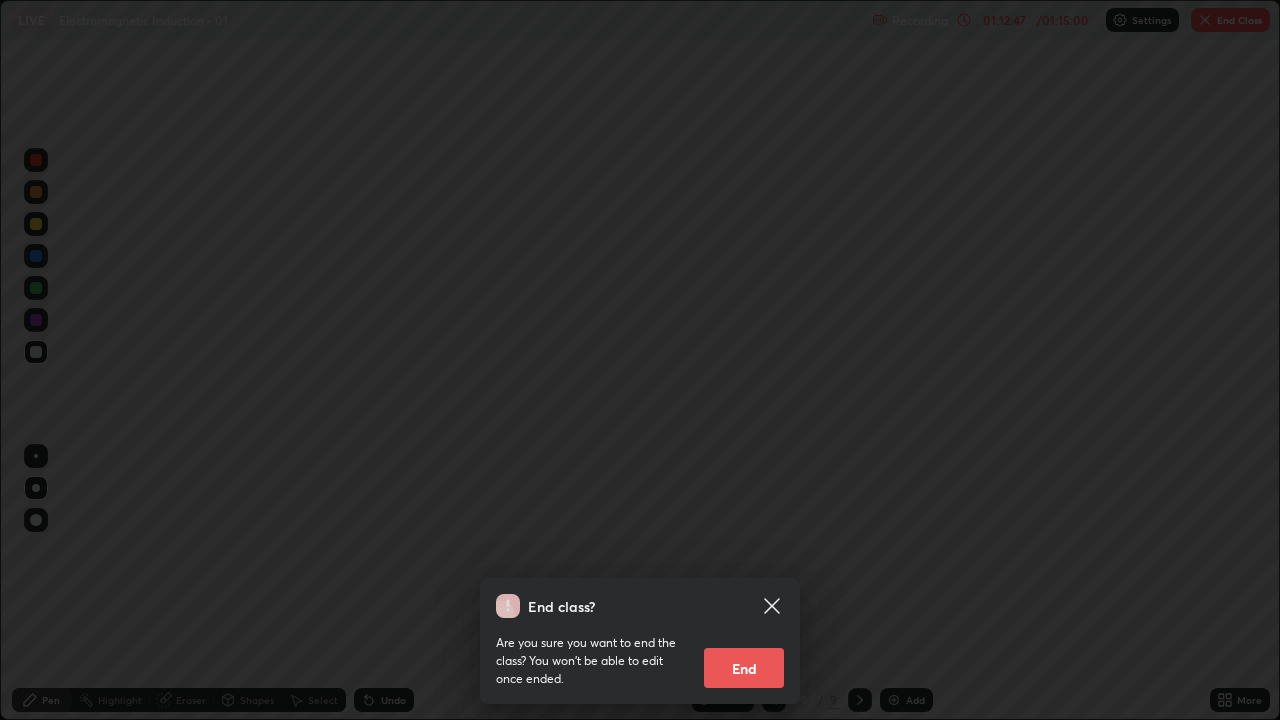 click on "End" at bounding box center (744, 668) 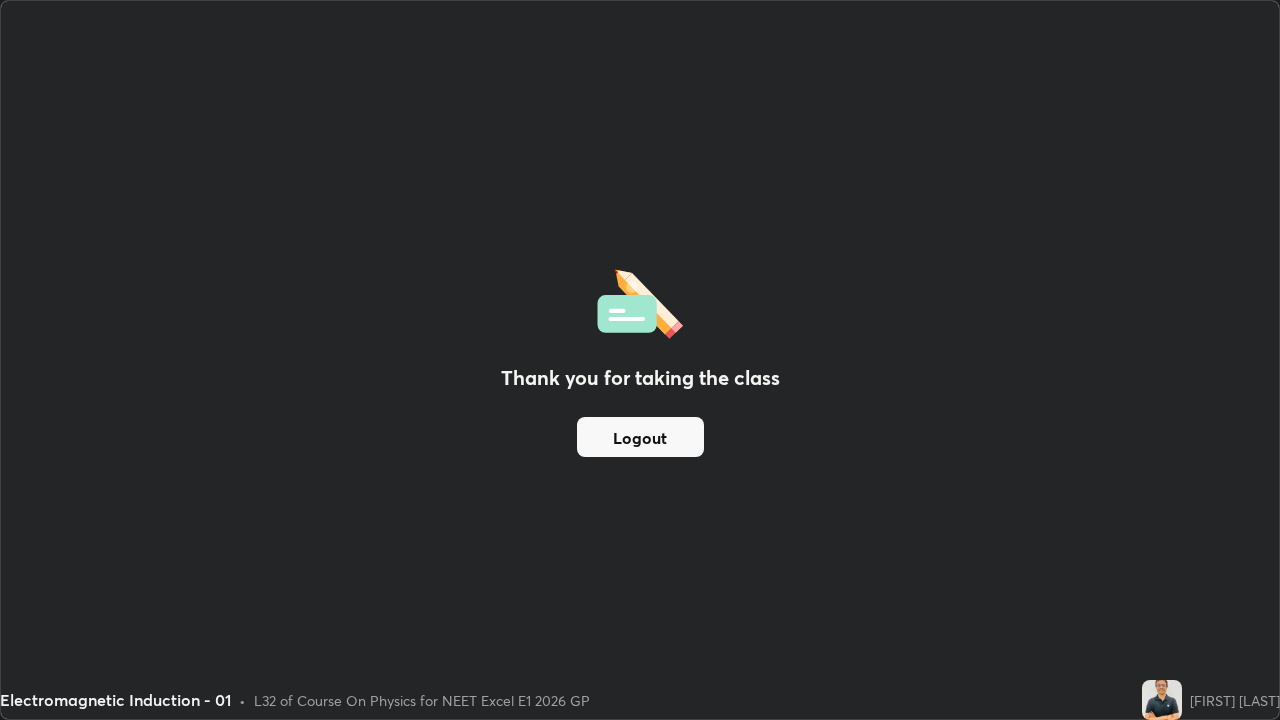 click on "Logout" at bounding box center (640, 437) 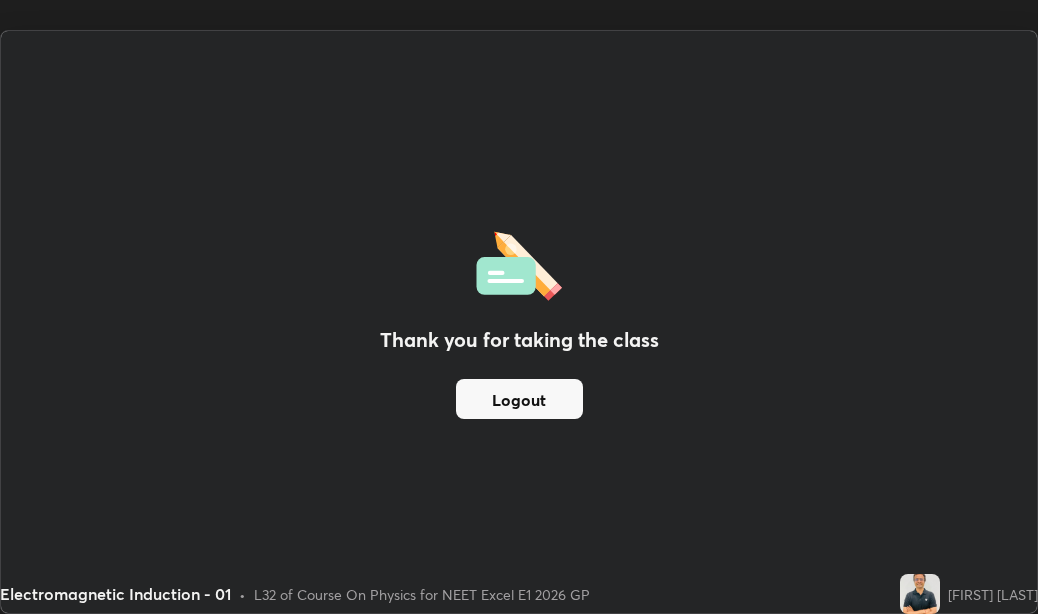 scroll, scrollTop: 614, scrollLeft: 1038, axis: both 